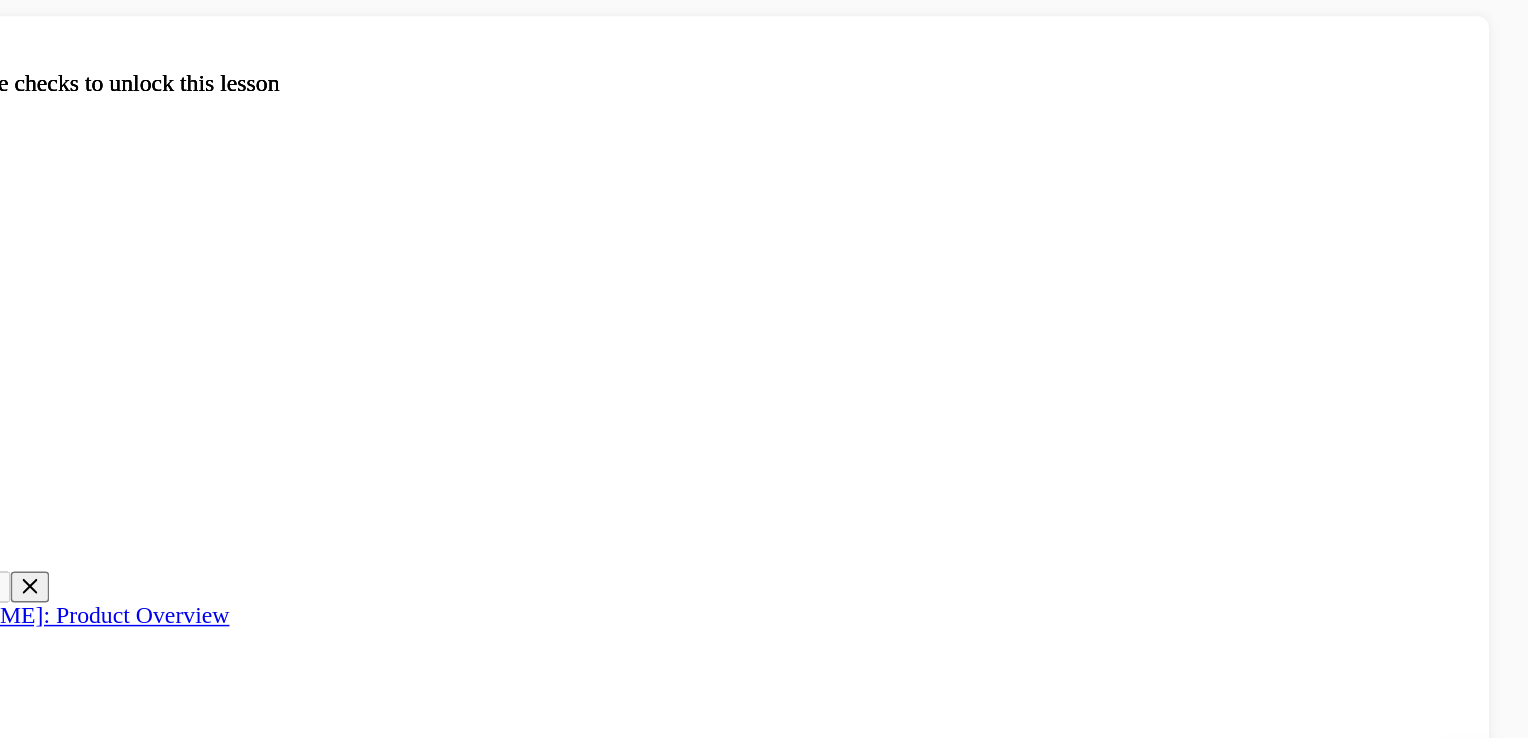 scroll, scrollTop: 0, scrollLeft: 0, axis: both 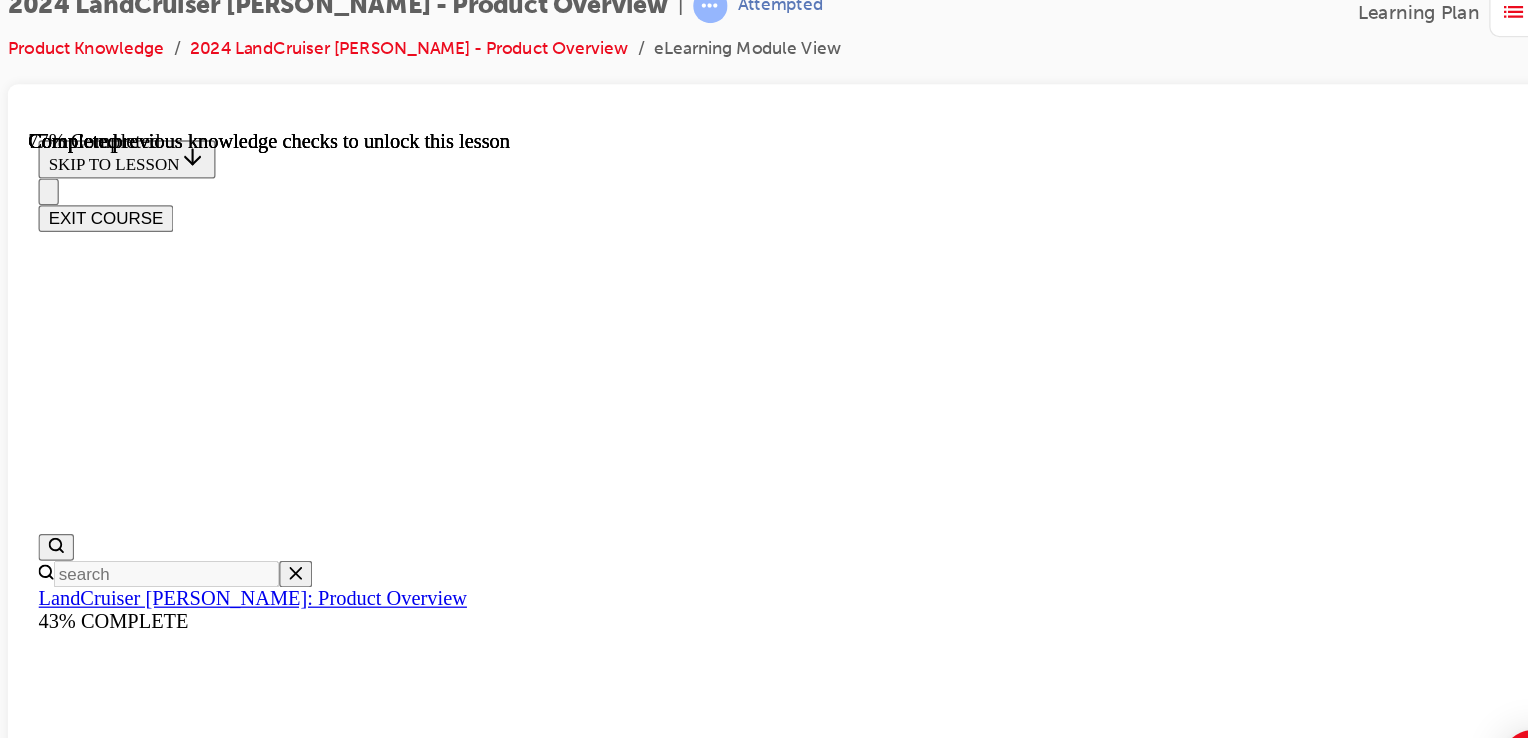 click on "KNOWLEDGE CHECK" at bounding box center [111, 20850] 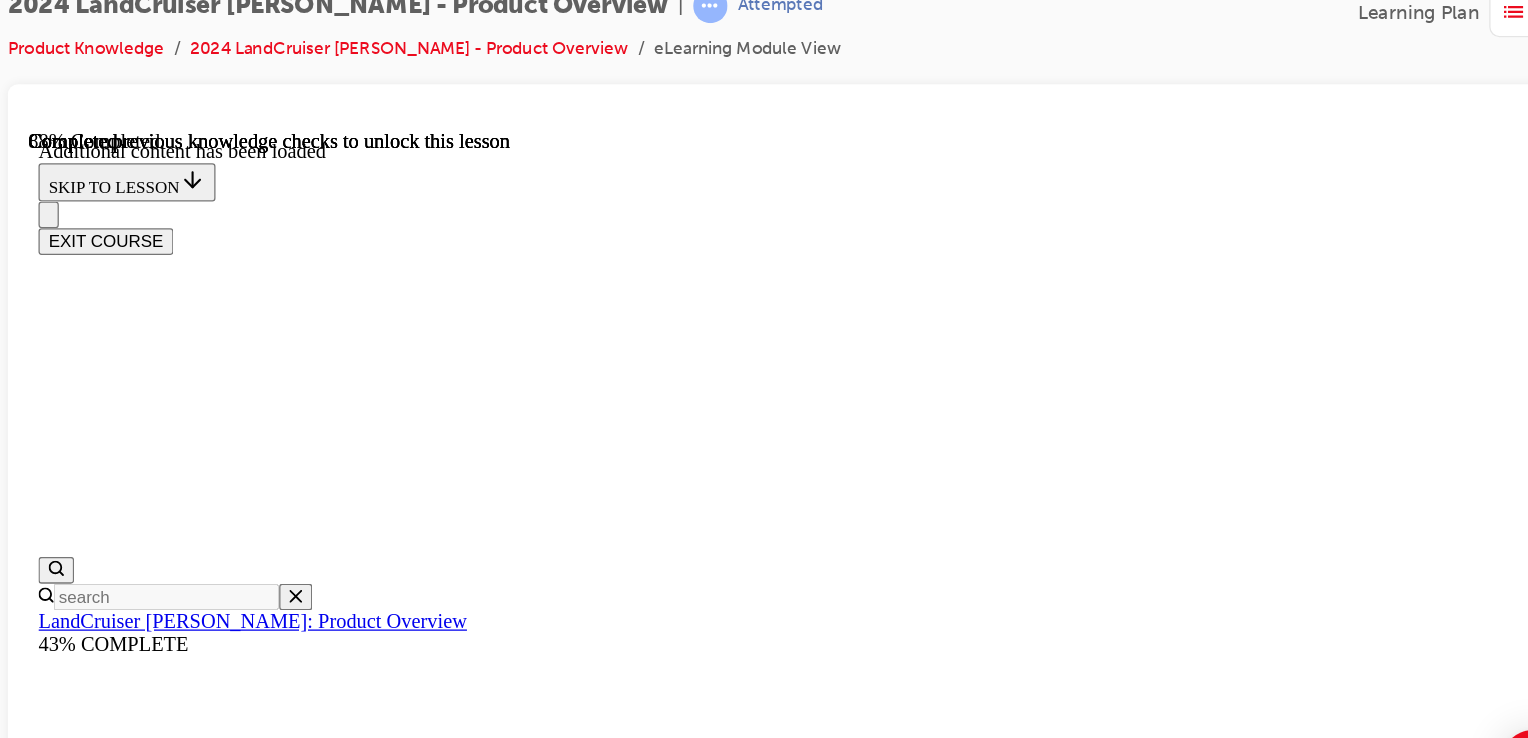 scroll, scrollTop: 7012, scrollLeft: 0, axis: vertical 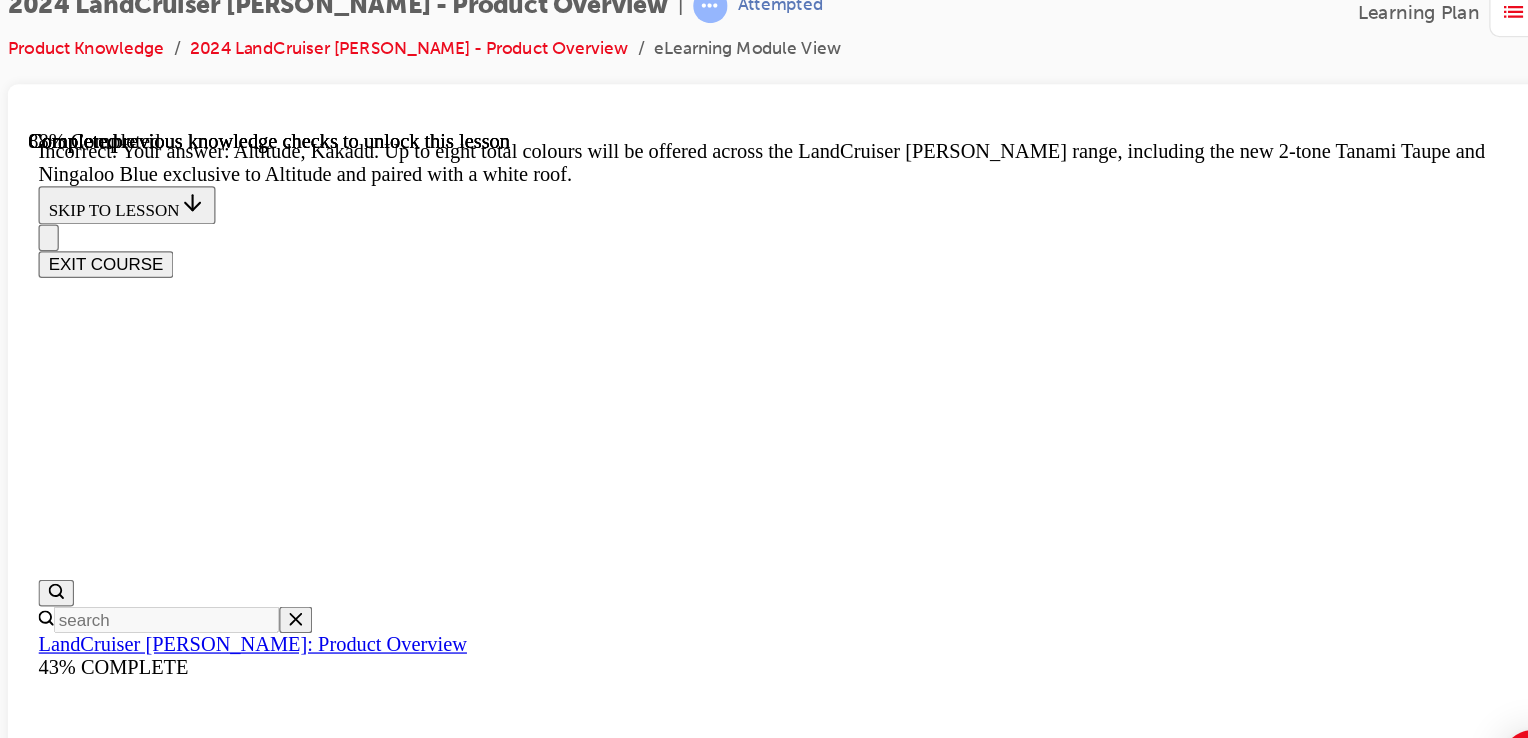 click on "TAKE AGAIN" at bounding box center (84, 24962) 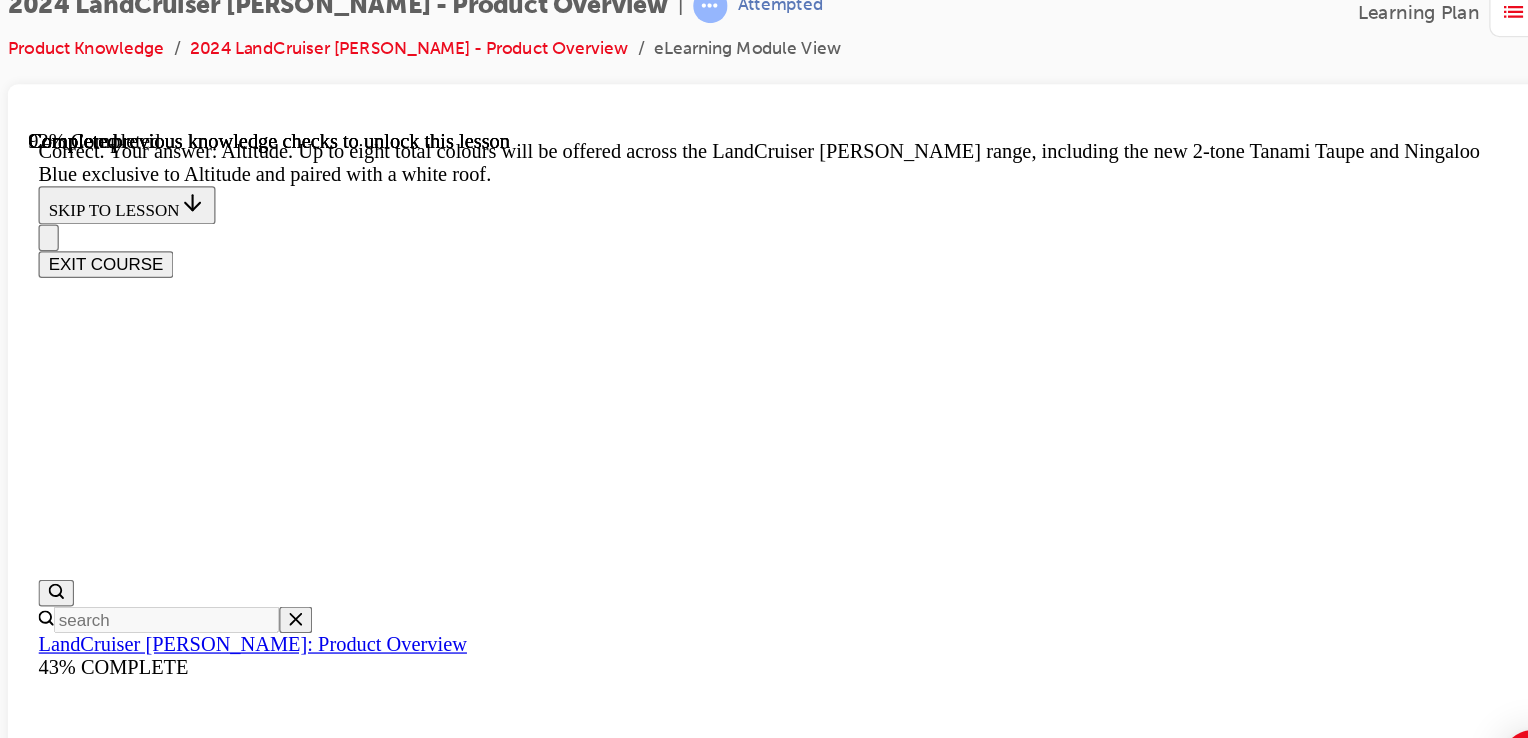 scroll, scrollTop: 8020, scrollLeft: 0, axis: vertical 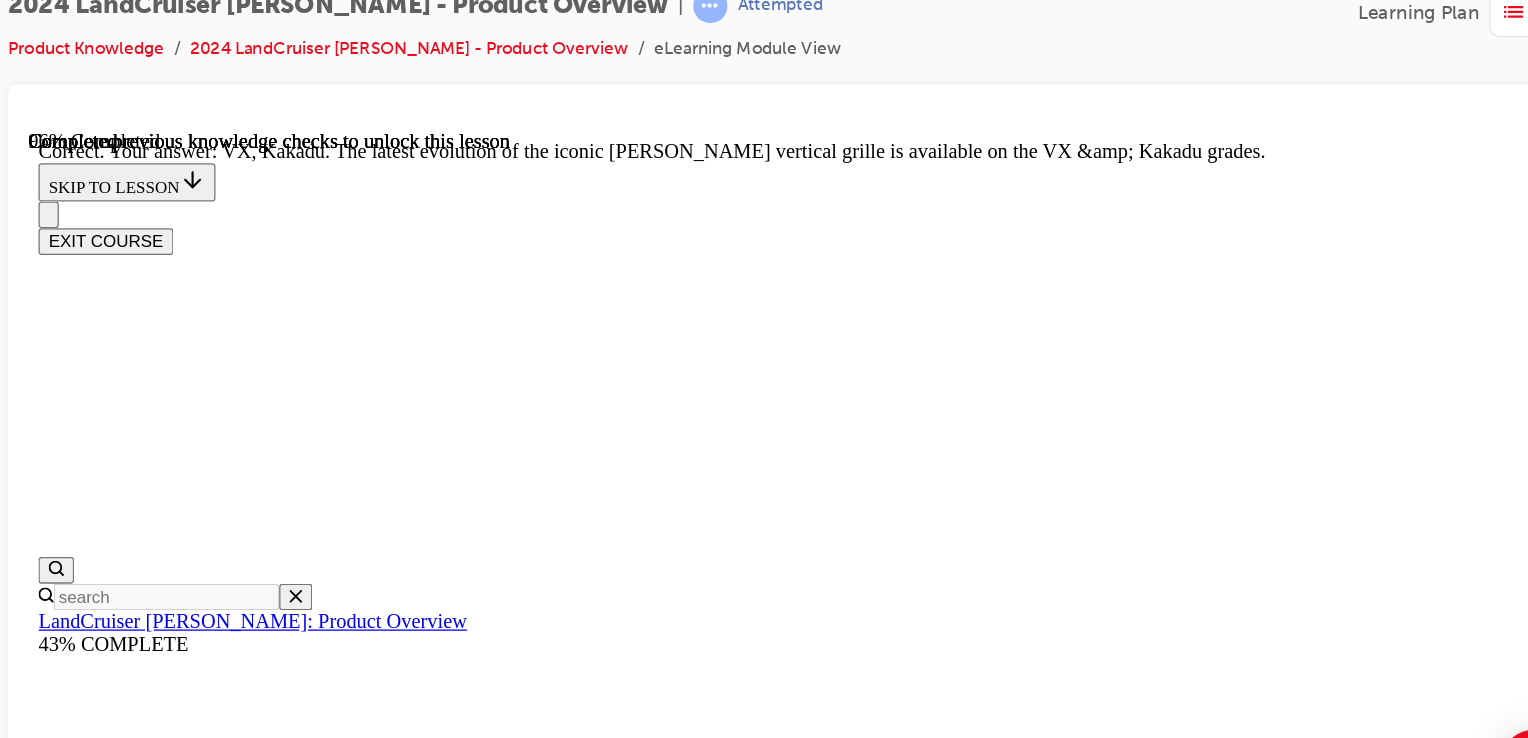 click on "NEXT LESSON" at bounding box center [88, 30788] 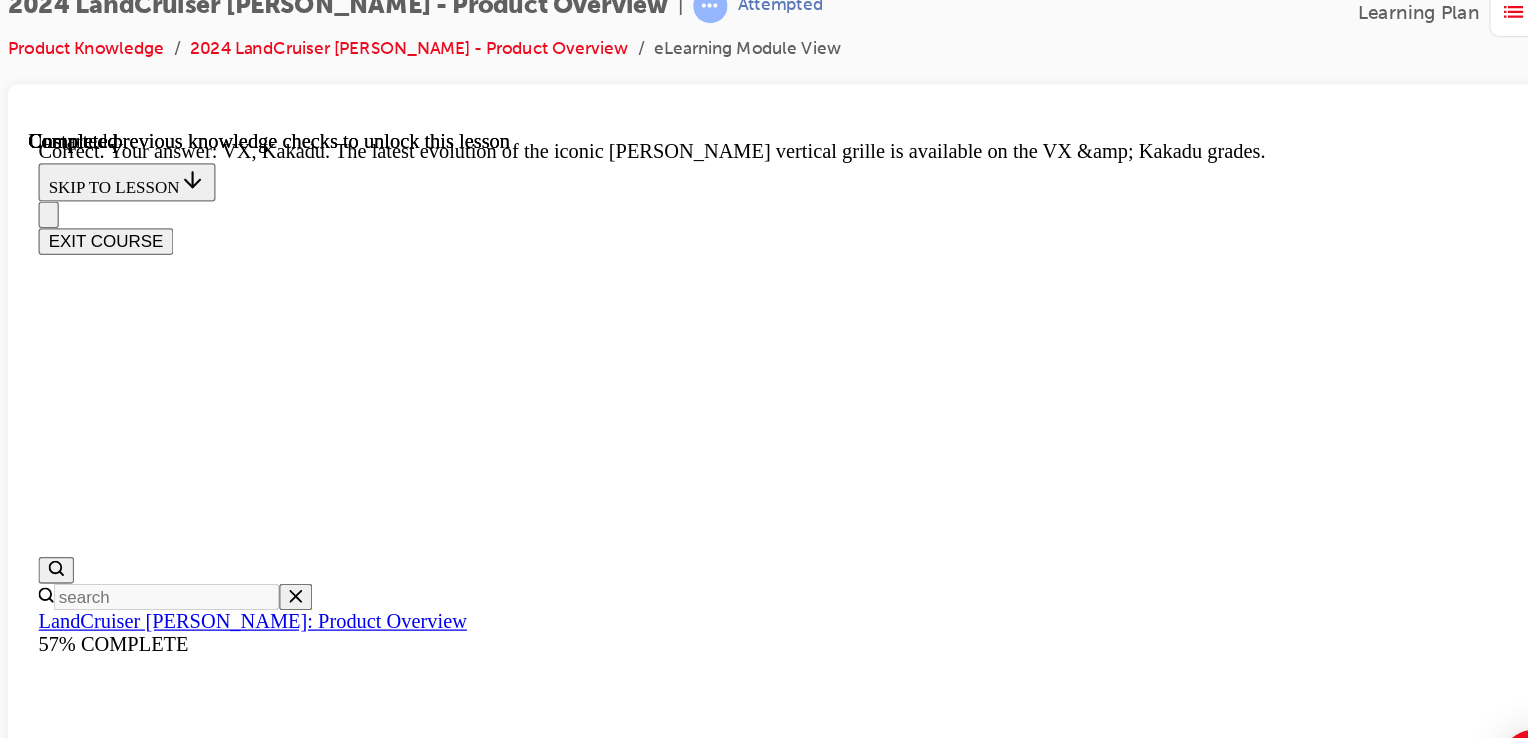 scroll, scrollTop: 0, scrollLeft: 0, axis: both 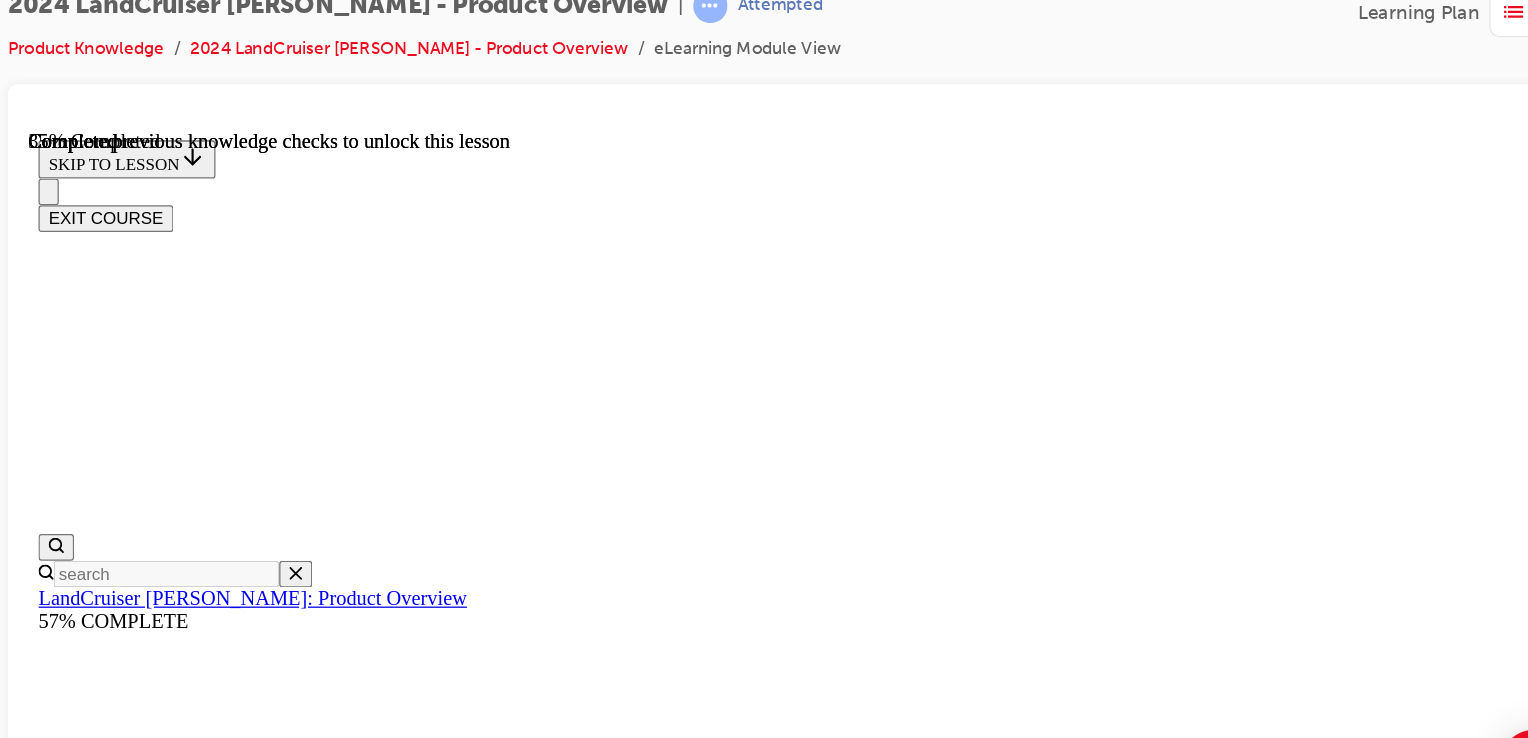 click on "If you're interested in brushing up on your towing knowledge, look out for the link to the Towing eLearning module in the Summary." at bounding box center (616, 10144) 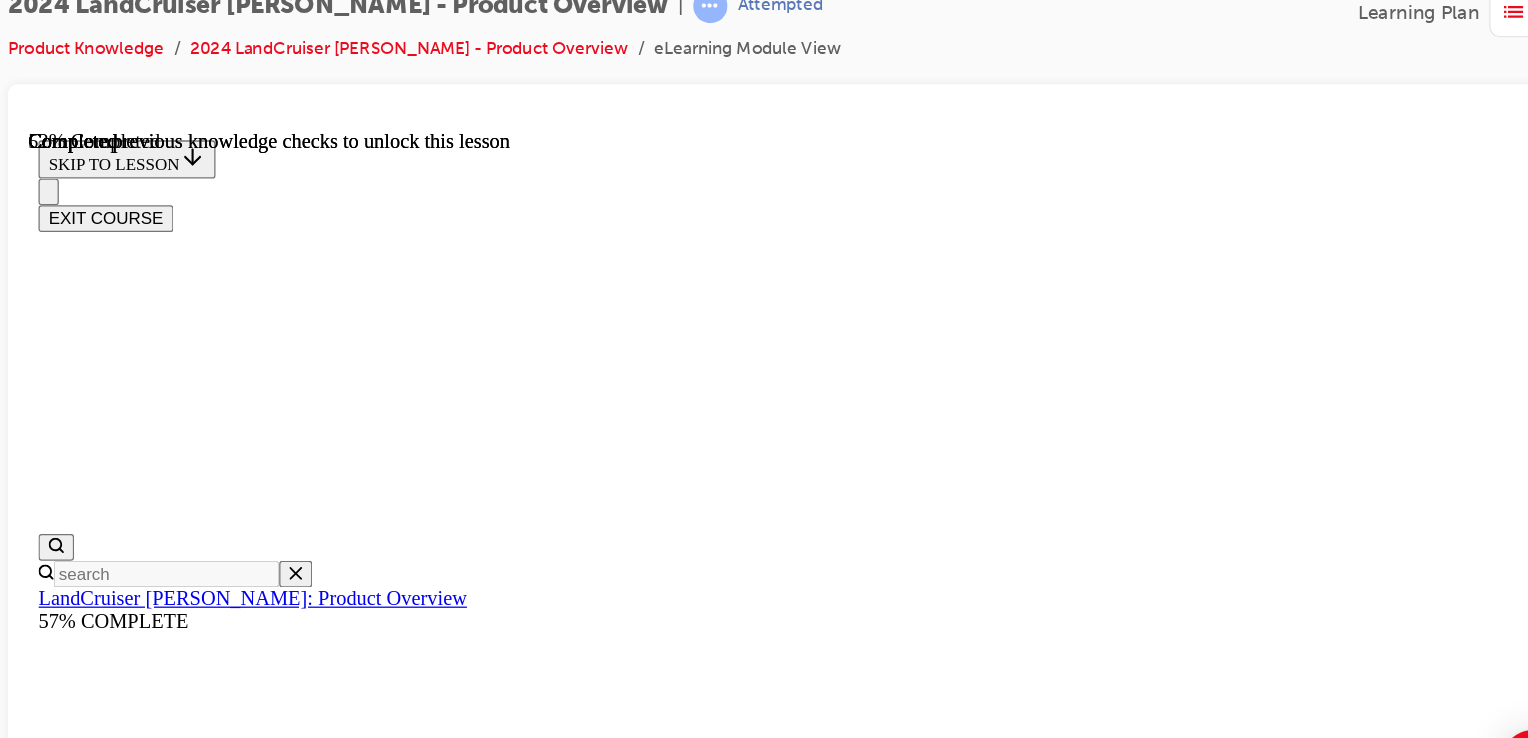 scroll, scrollTop: 3001, scrollLeft: 0, axis: vertical 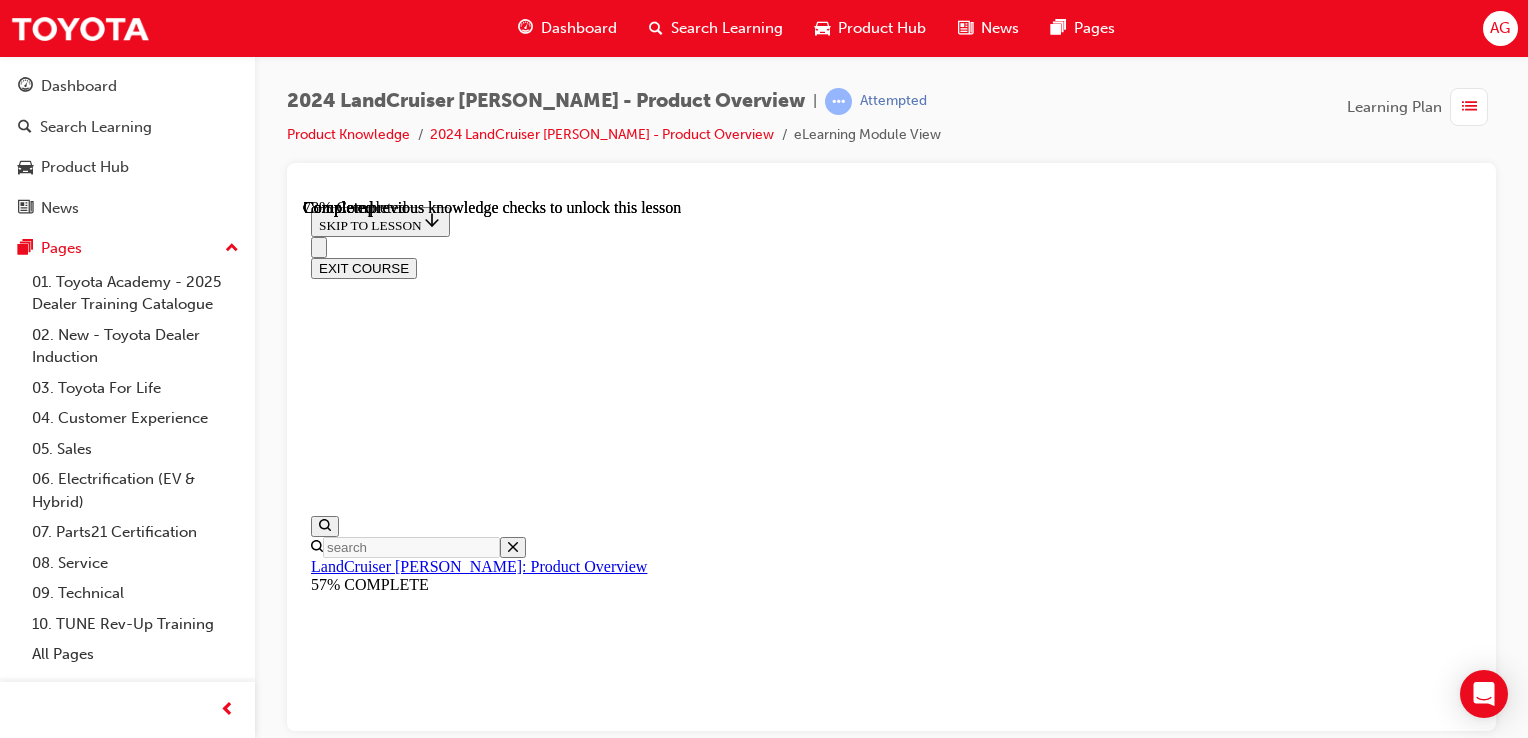 click on "KNOWLEDGE CHECK" at bounding box center [386, 16327] 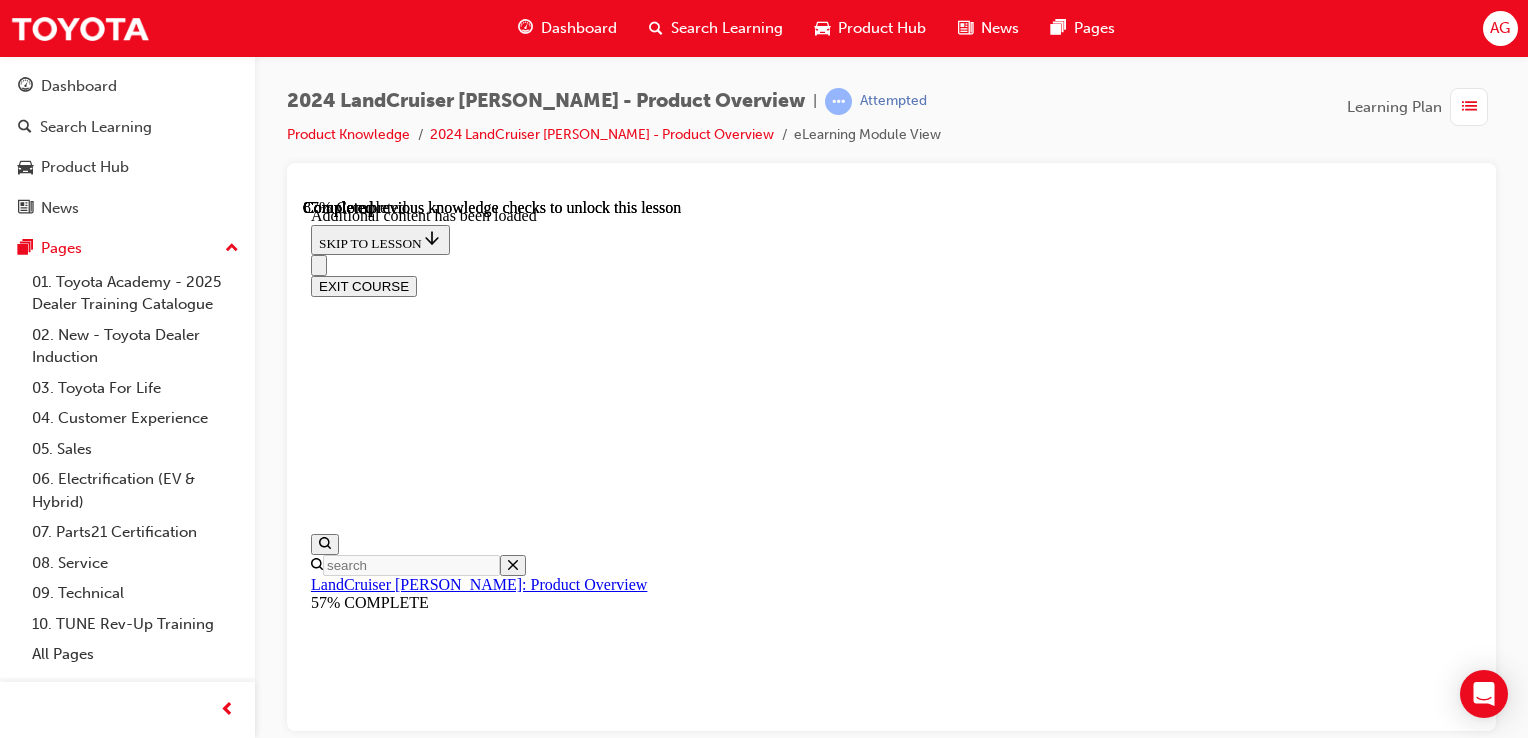 scroll, scrollTop: 5208, scrollLeft: 0, axis: vertical 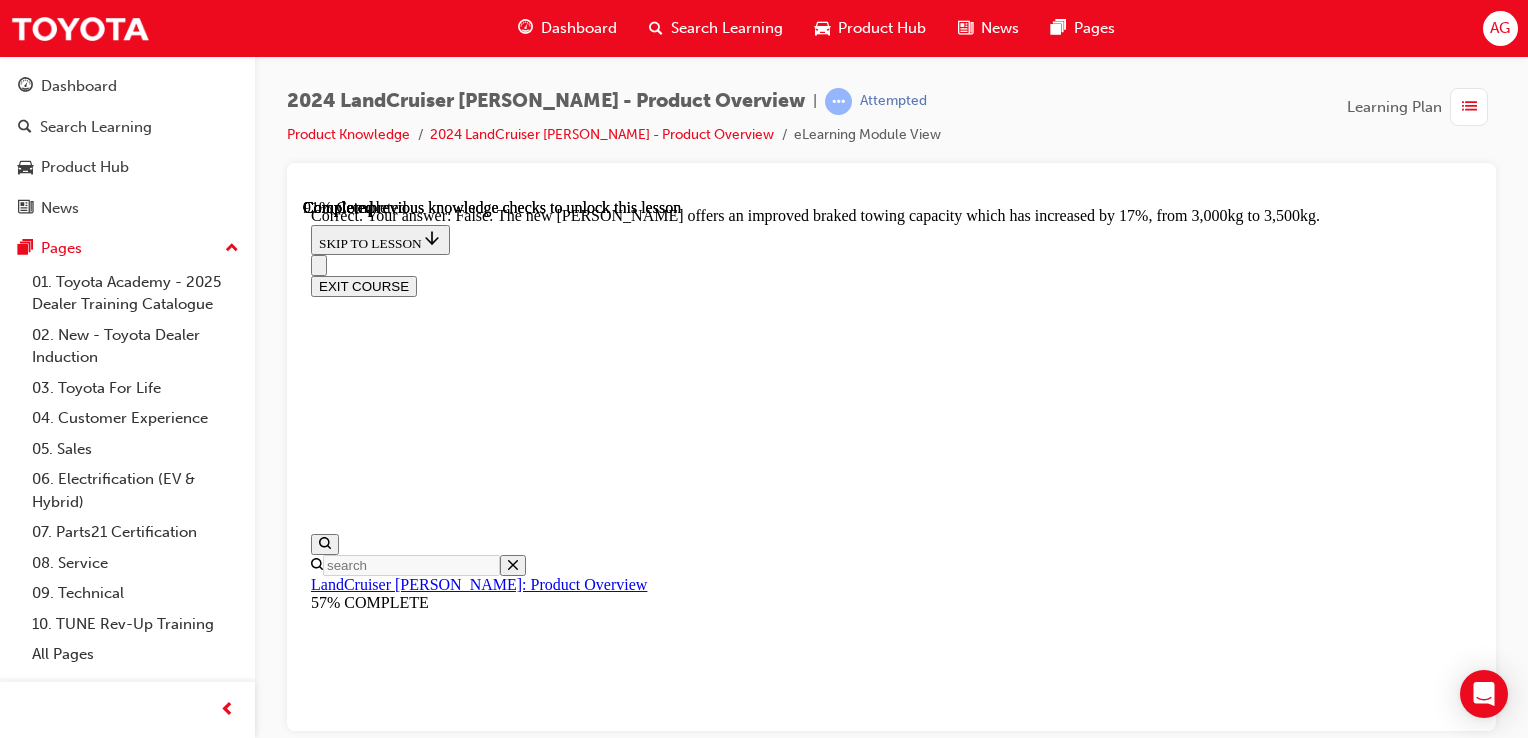 click on "LC300" at bounding box center [891, 26331] 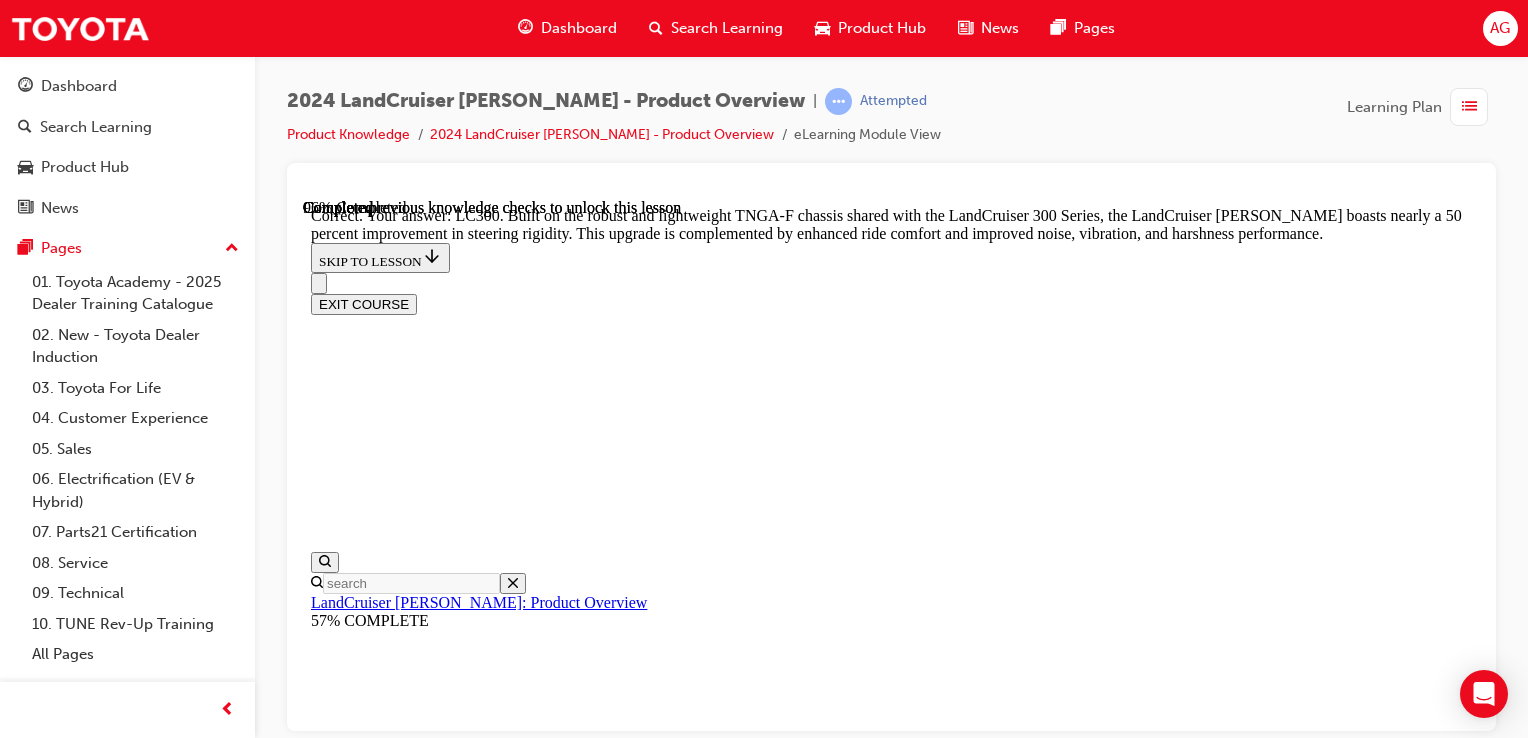 scroll, scrollTop: 6650, scrollLeft: 0, axis: vertical 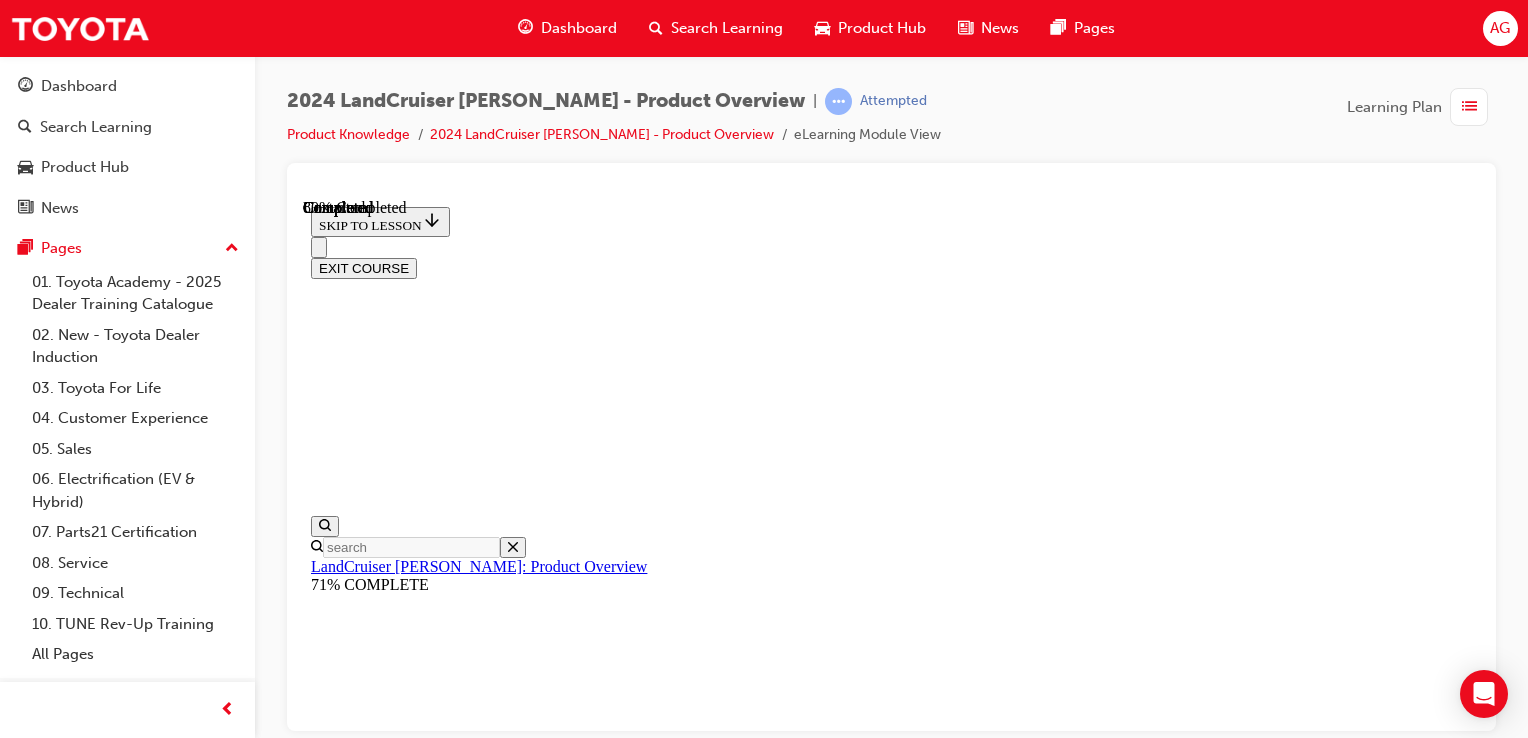 click on "CONTINUE" at bounding box center [353, 11386] 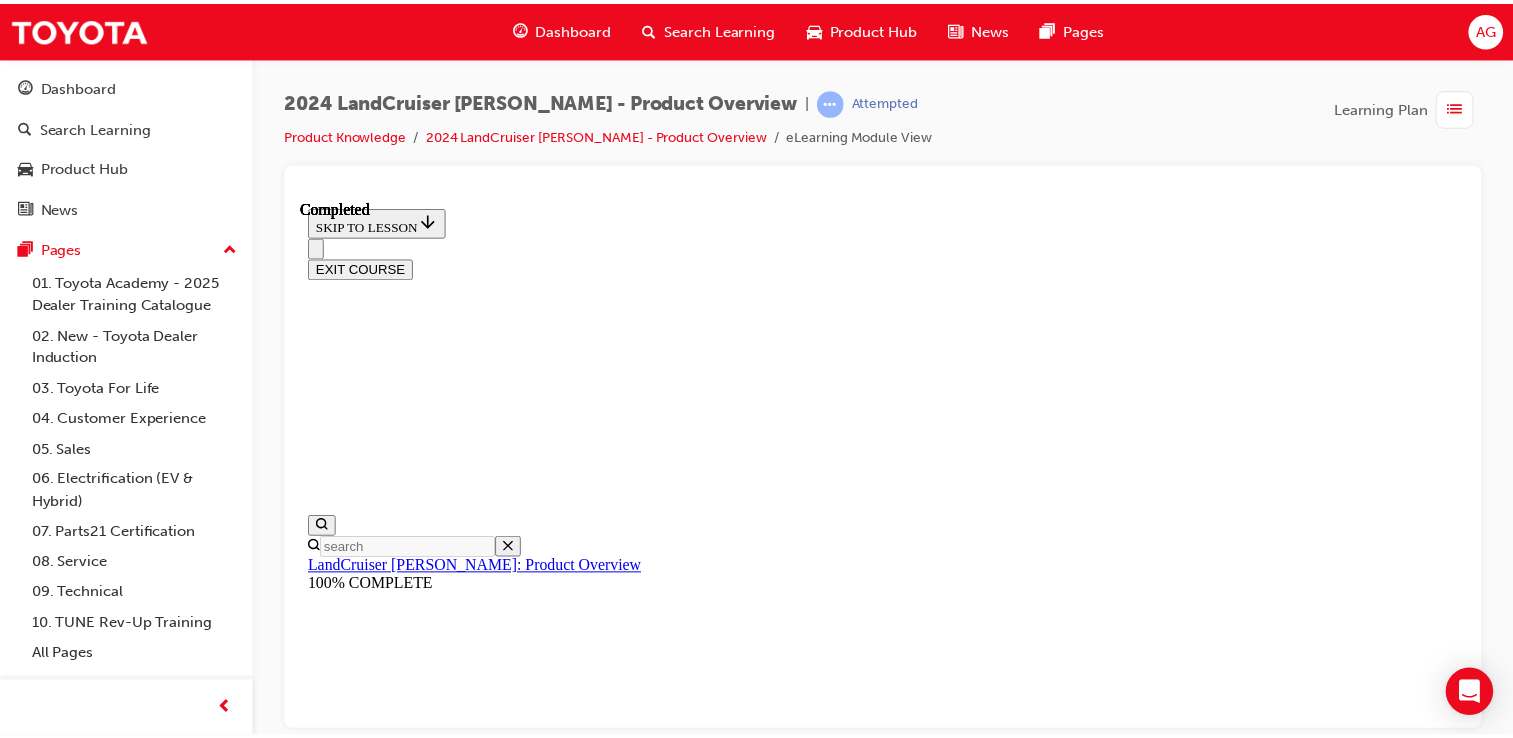 scroll, scrollTop: 1198, scrollLeft: 0, axis: vertical 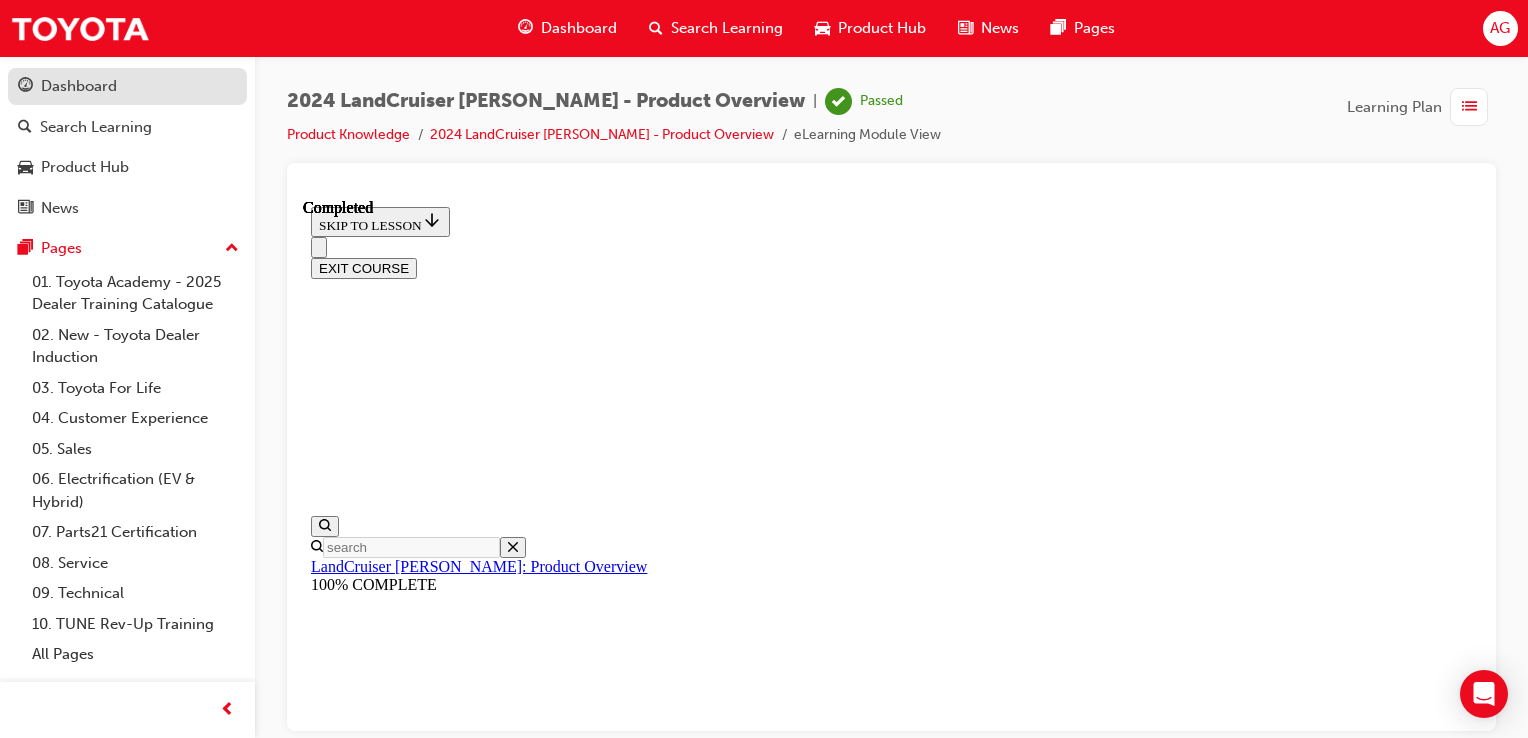 click on "Dashboard" at bounding box center (79, 86) 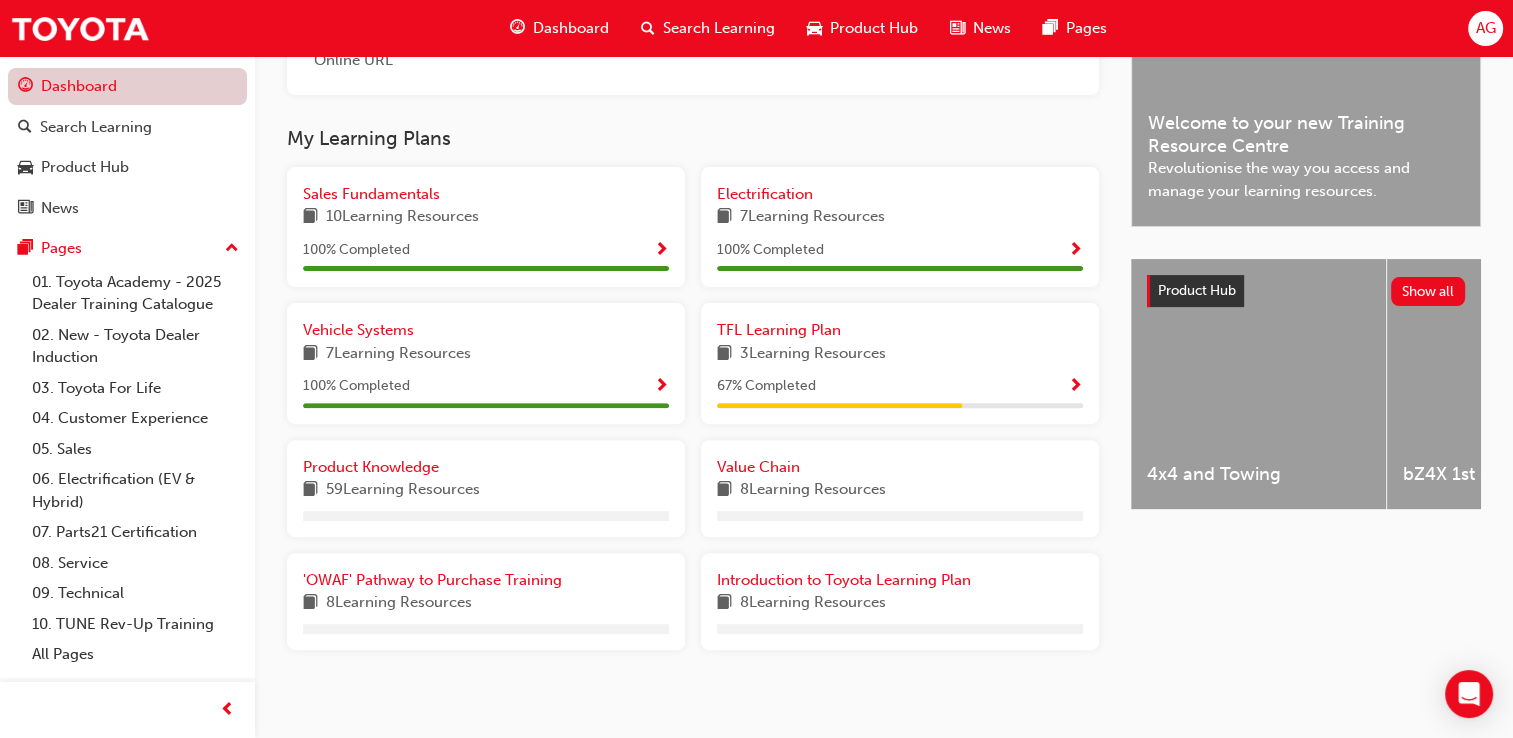 scroll, scrollTop: 588, scrollLeft: 0, axis: vertical 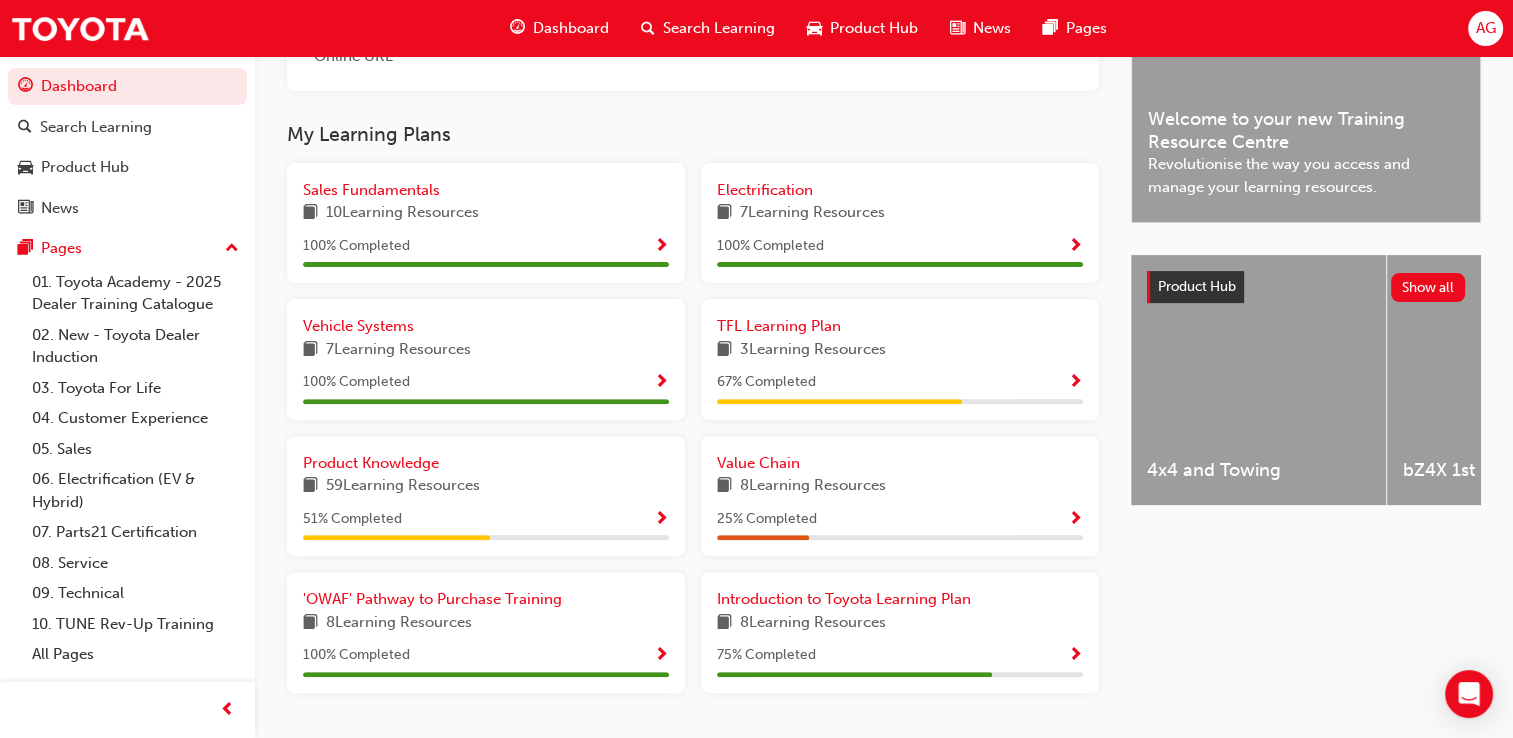 click on "Product Knowledge  59  Learning Resources 51 % Completed" at bounding box center [486, 496] 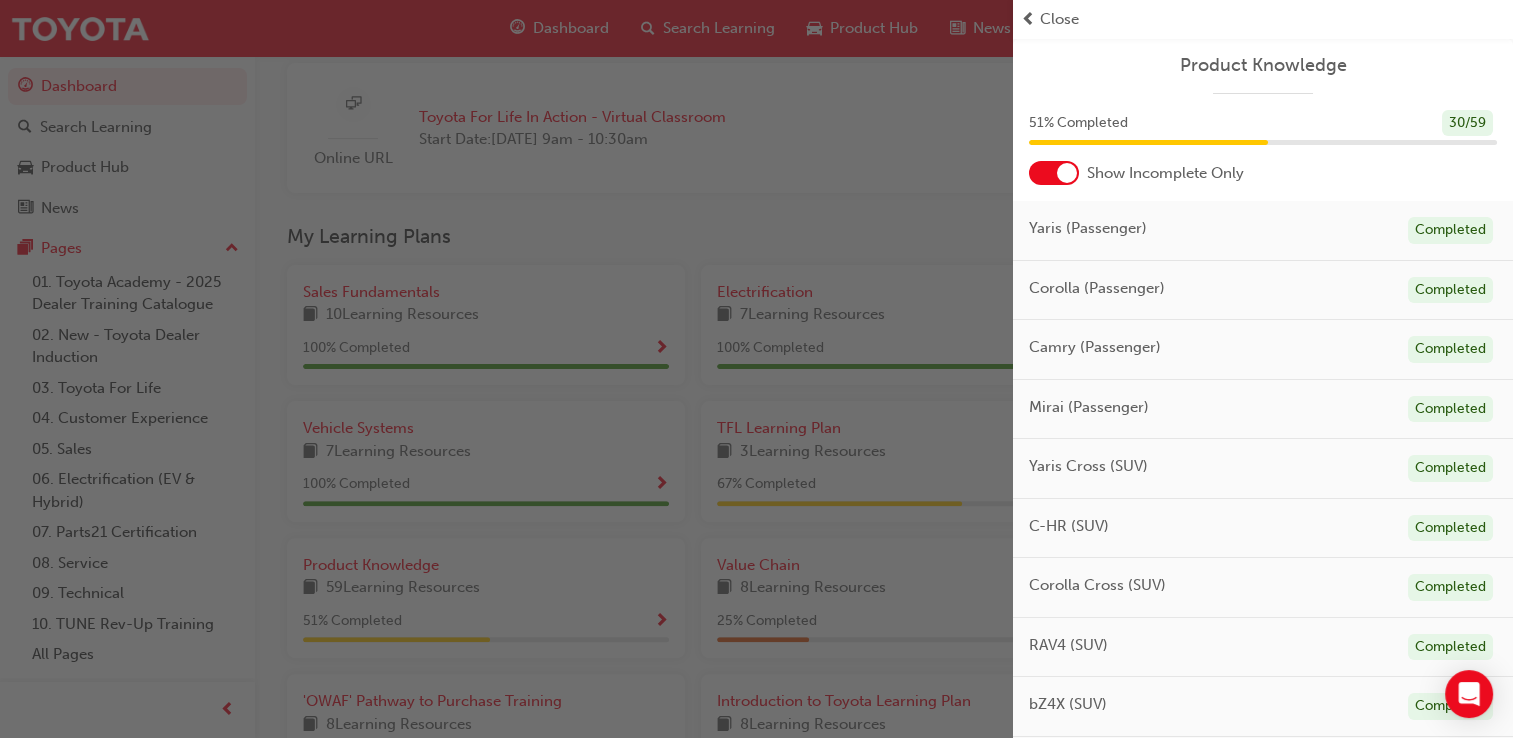 scroll, scrollTop: 556, scrollLeft: 0, axis: vertical 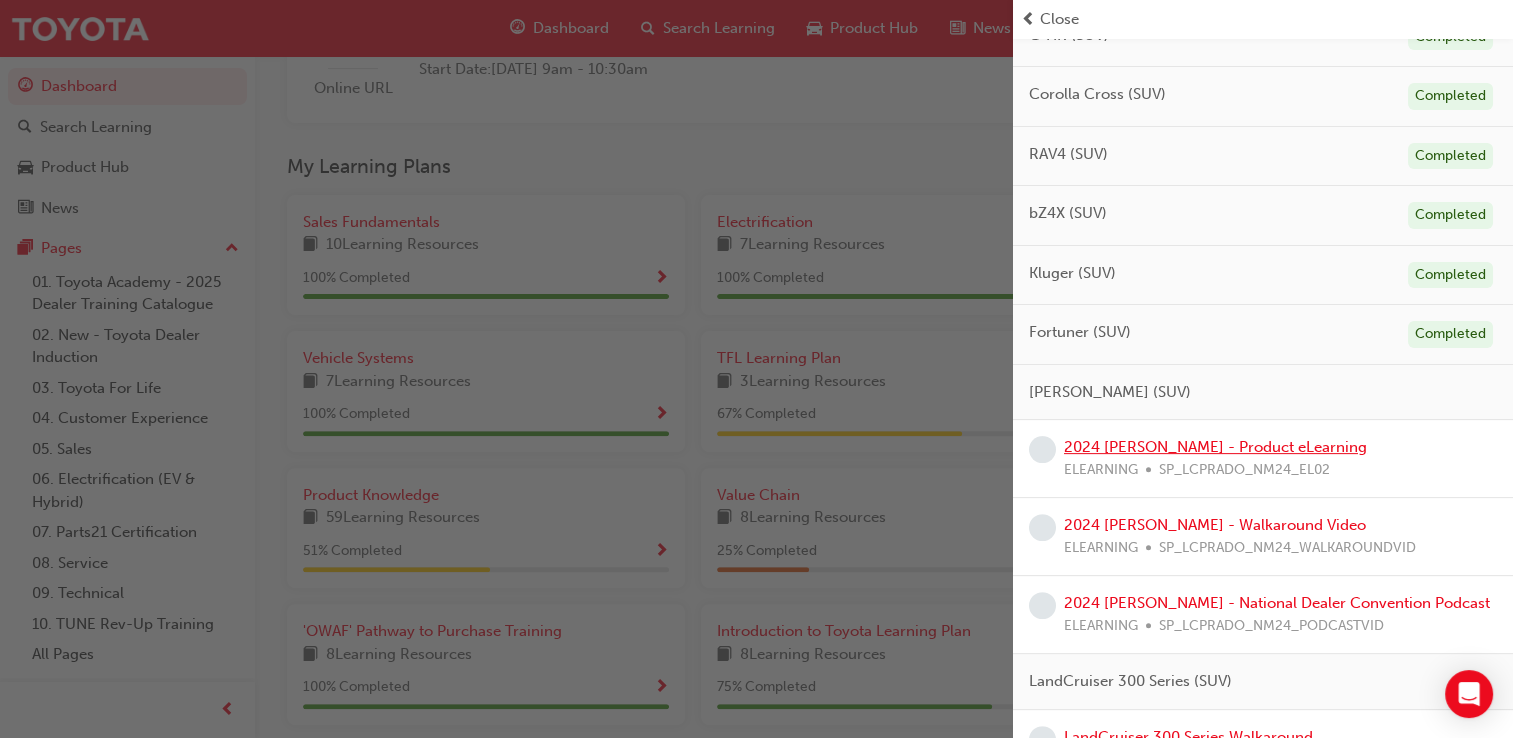 click on "2024 [PERSON_NAME] - Product eLearning" at bounding box center [1215, 447] 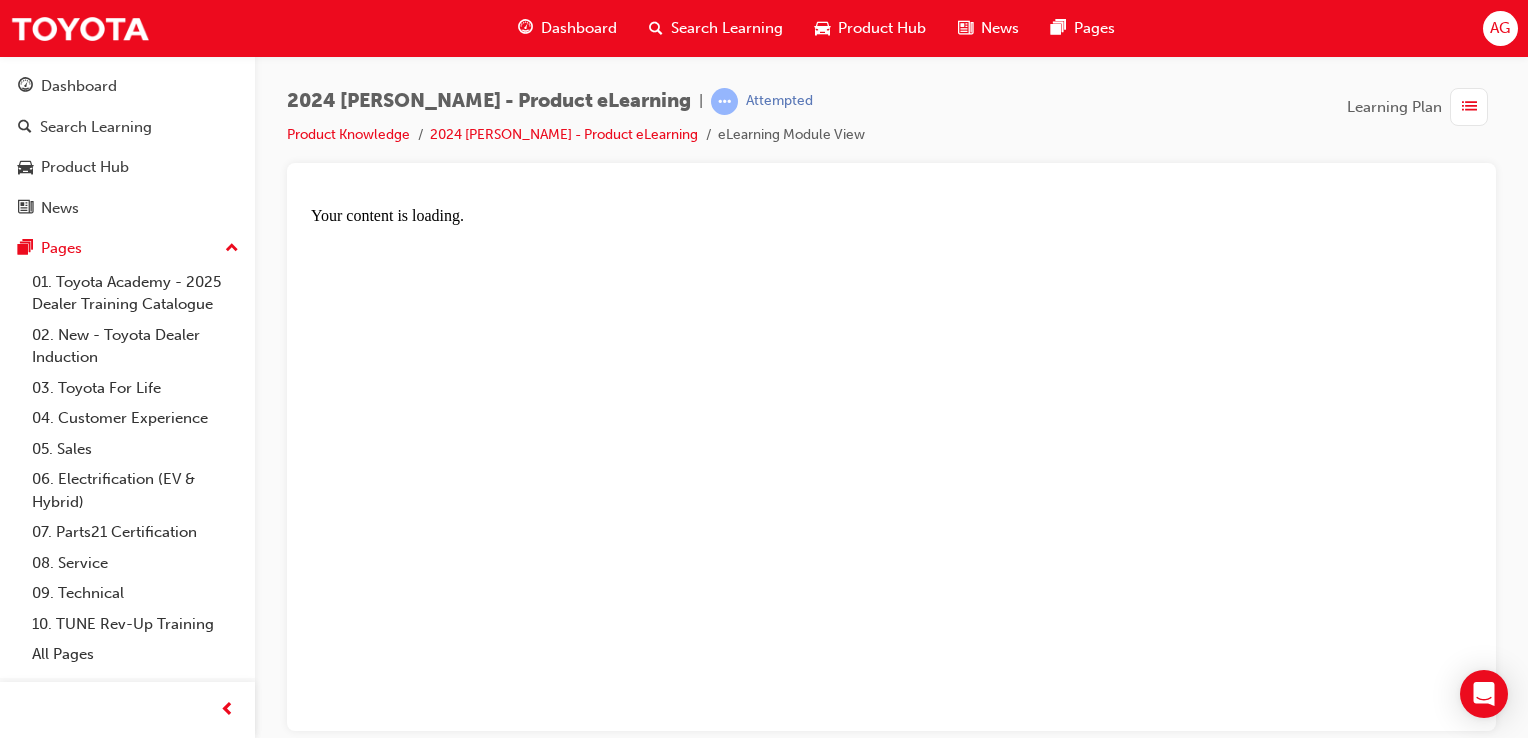 scroll, scrollTop: 0, scrollLeft: 0, axis: both 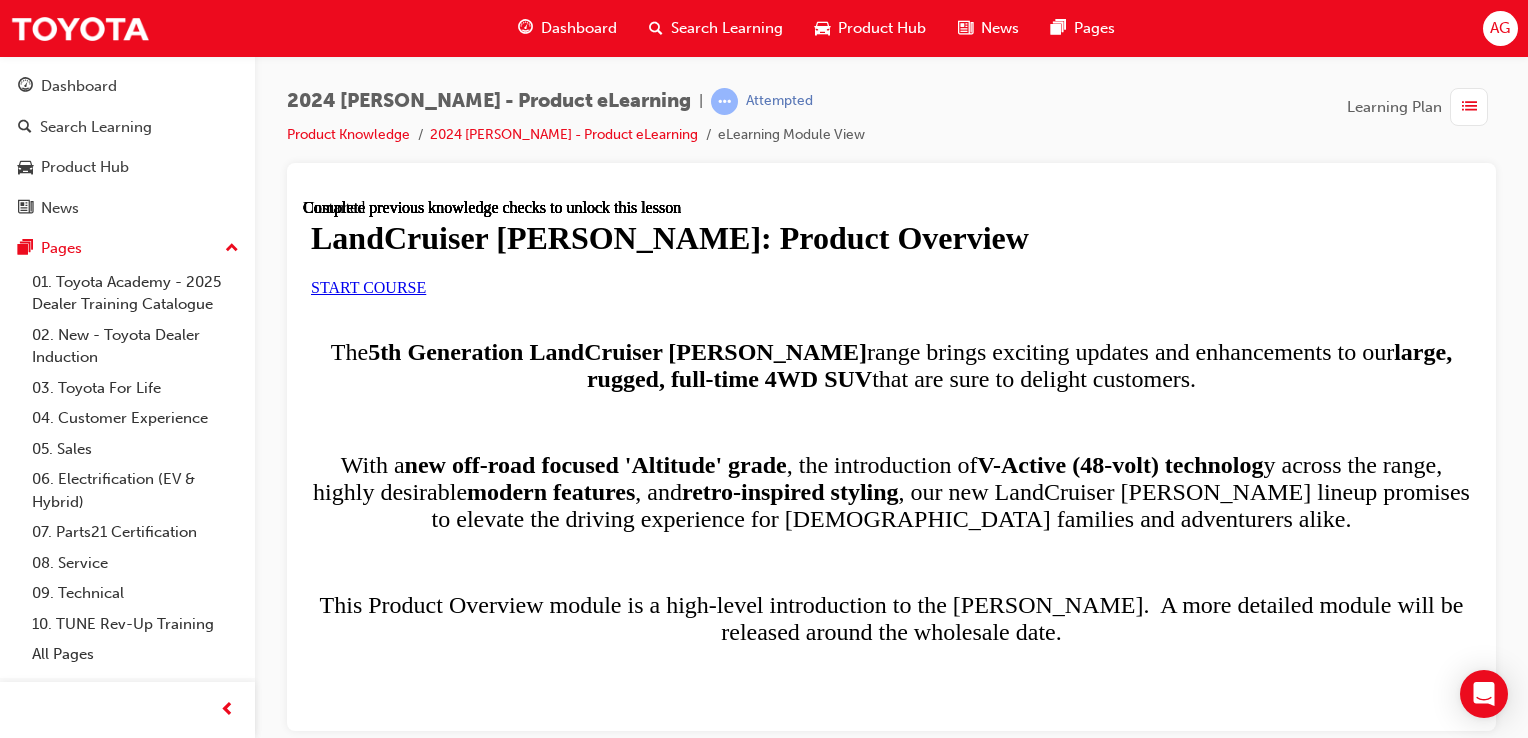 click on "START COURSE" at bounding box center [368, 286] 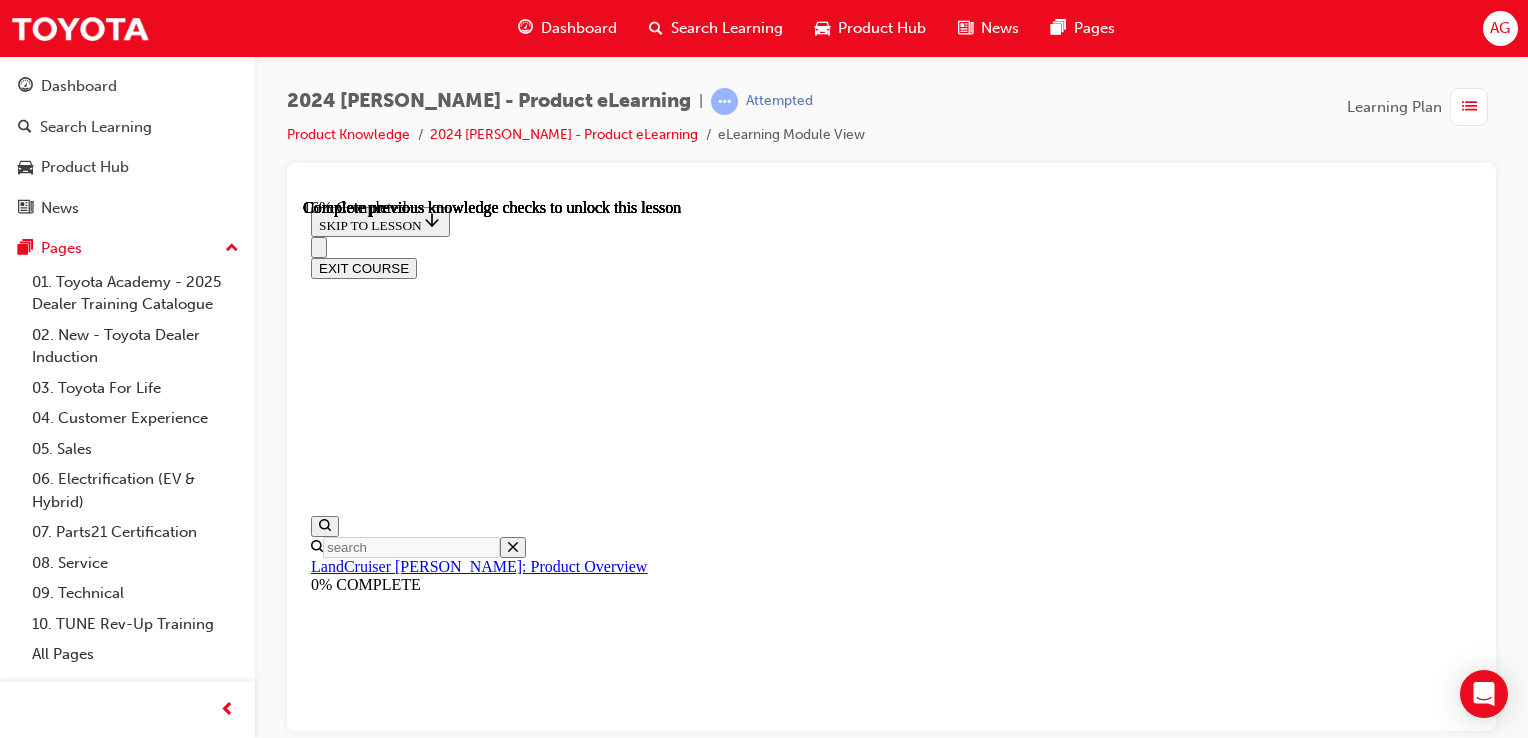 scroll, scrollTop: 1319, scrollLeft: 0, axis: vertical 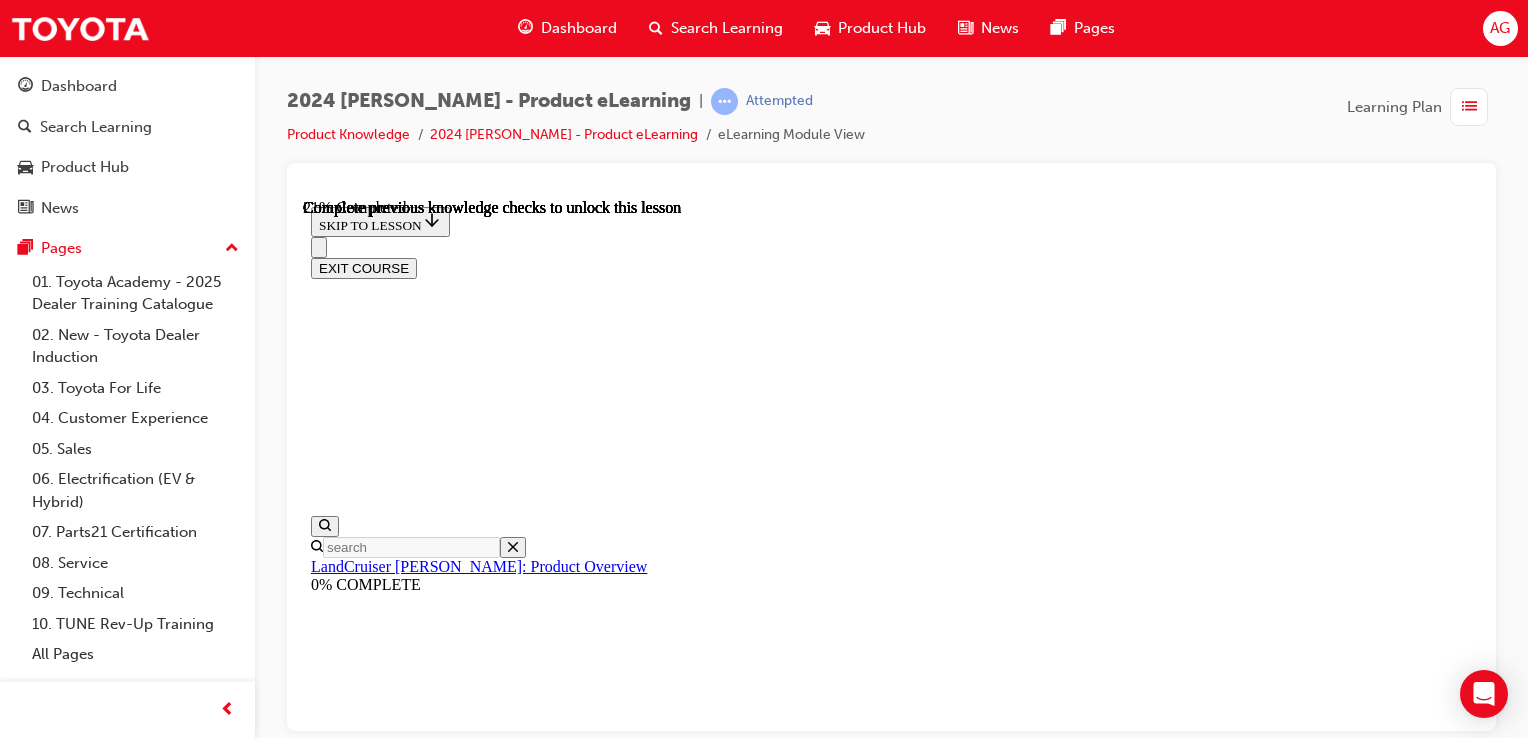 click on "CONTINUE" at bounding box center [353, 10846] 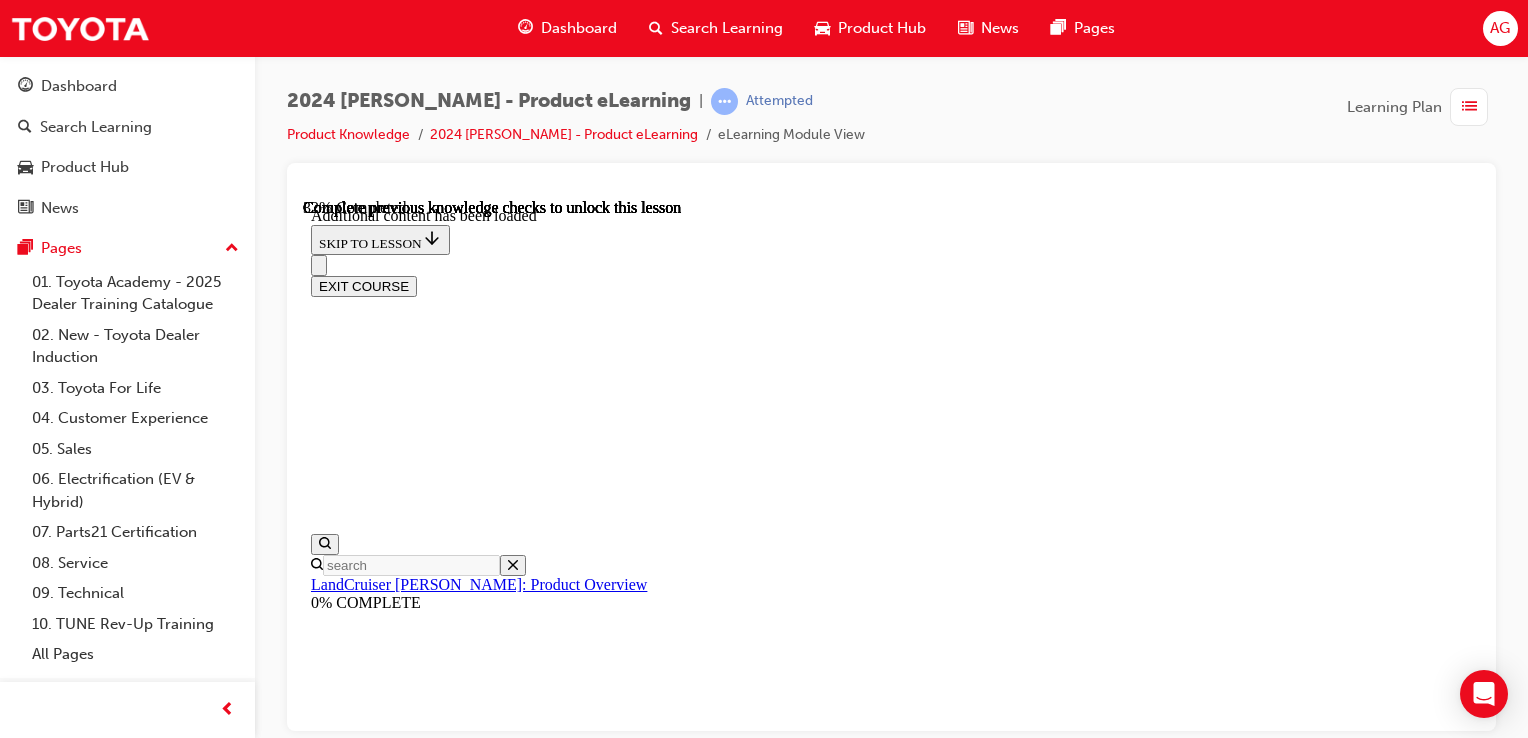 click on "Understanding your LandCruiser [PERSON_NAME] customers is crucial for providing tailored assistance and meeting their needs effectively. Here are some key aspects to consider:" at bounding box center (891, 10914) 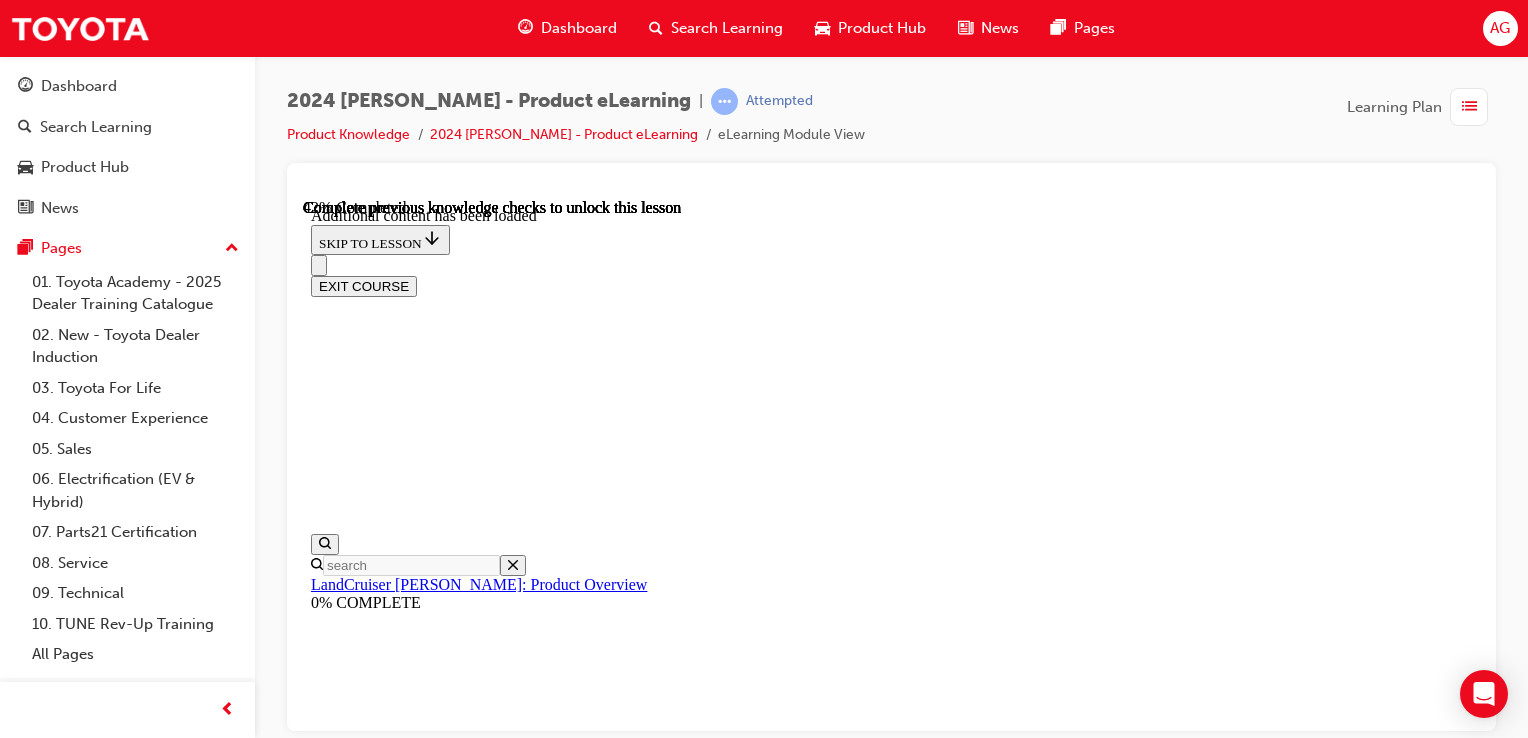 scroll, scrollTop: 2465, scrollLeft: 0, axis: vertical 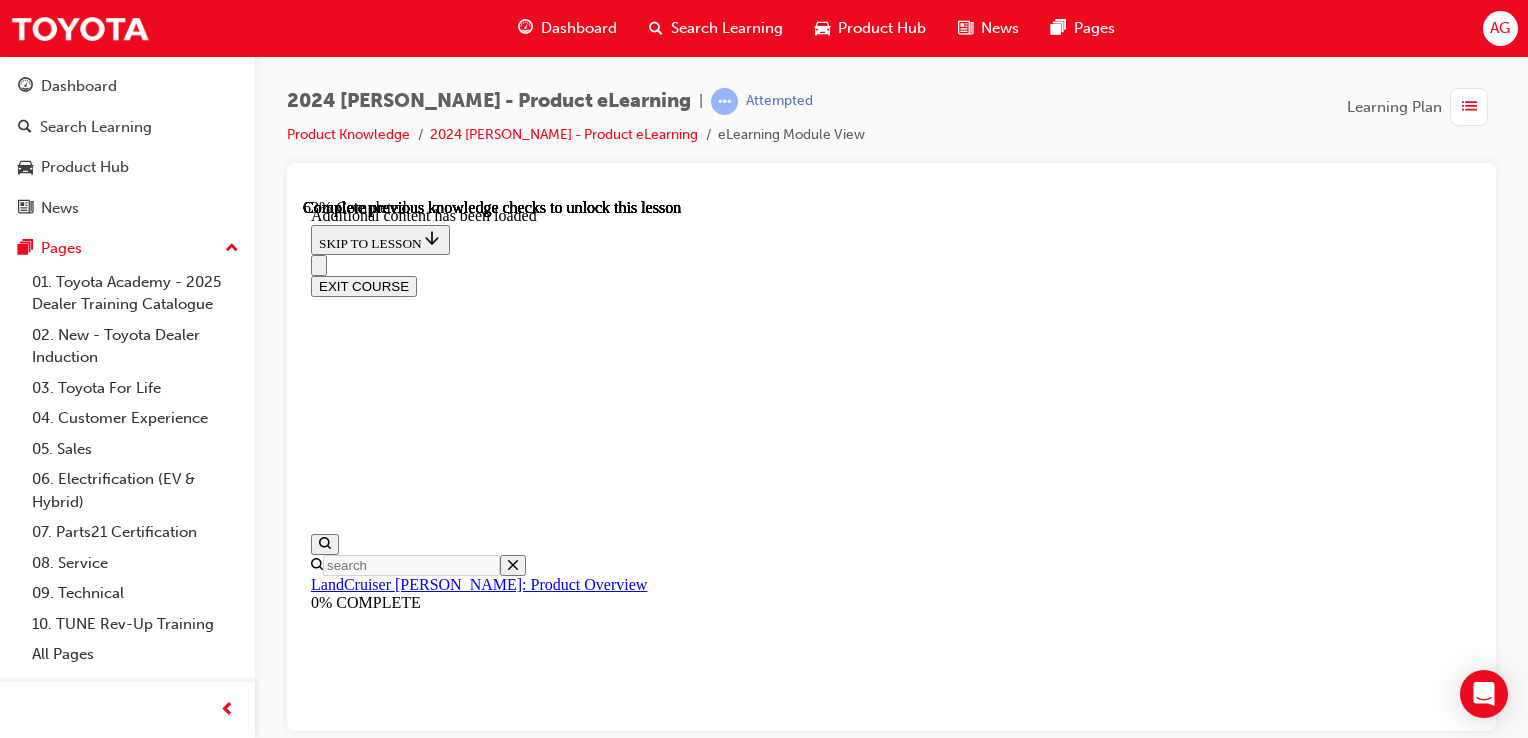 click 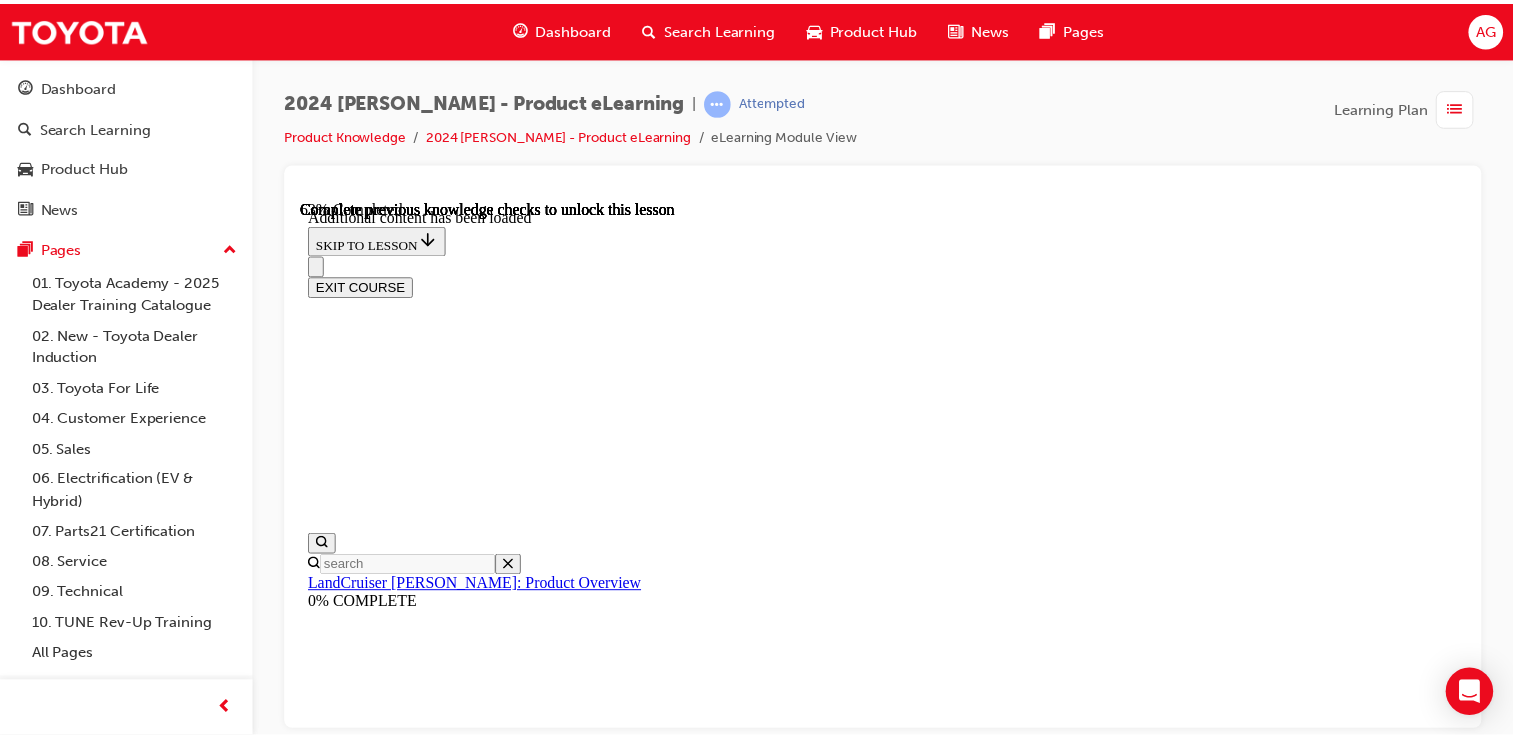 scroll, scrollTop: 3045, scrollLeft: 0, axis: vertical 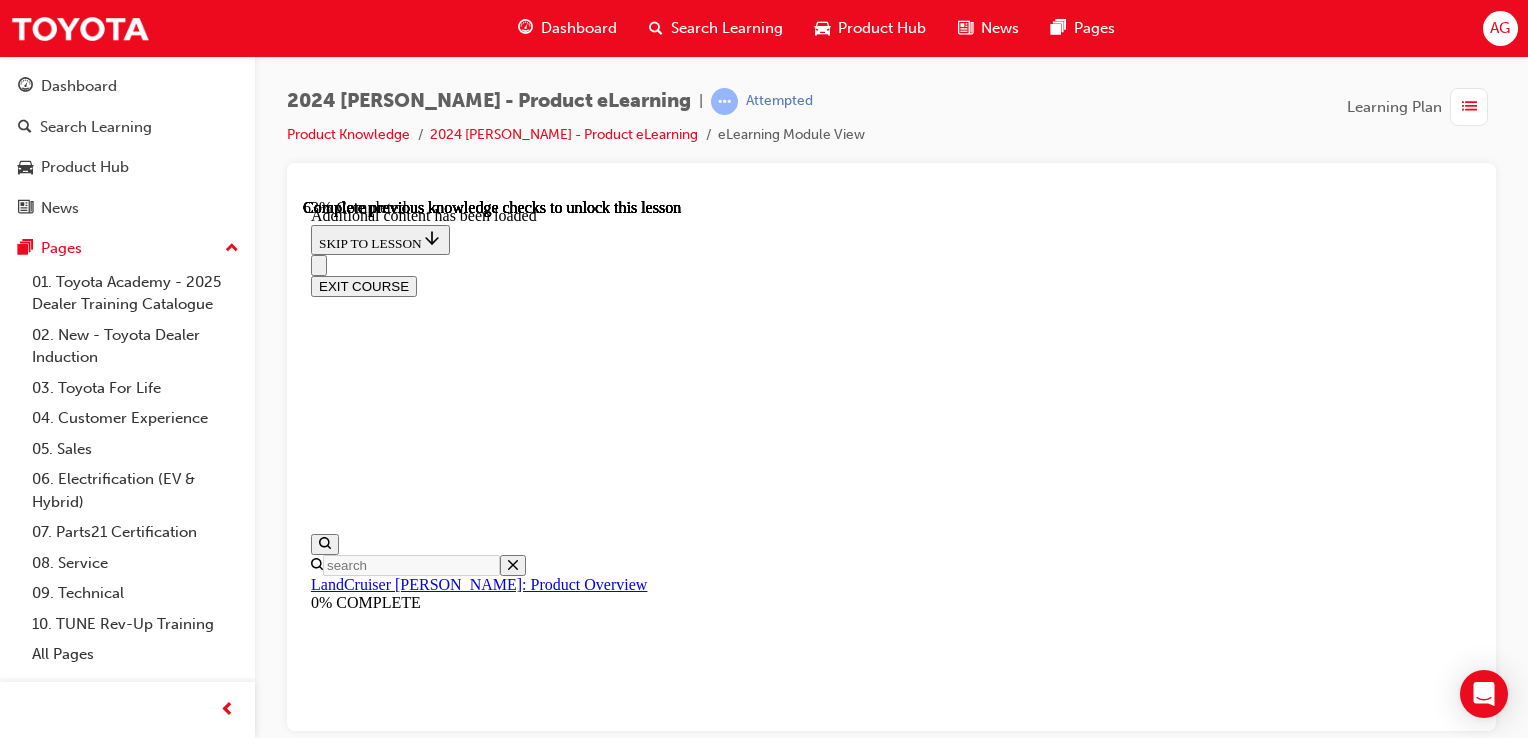 click at bounding box center (385, 12968) 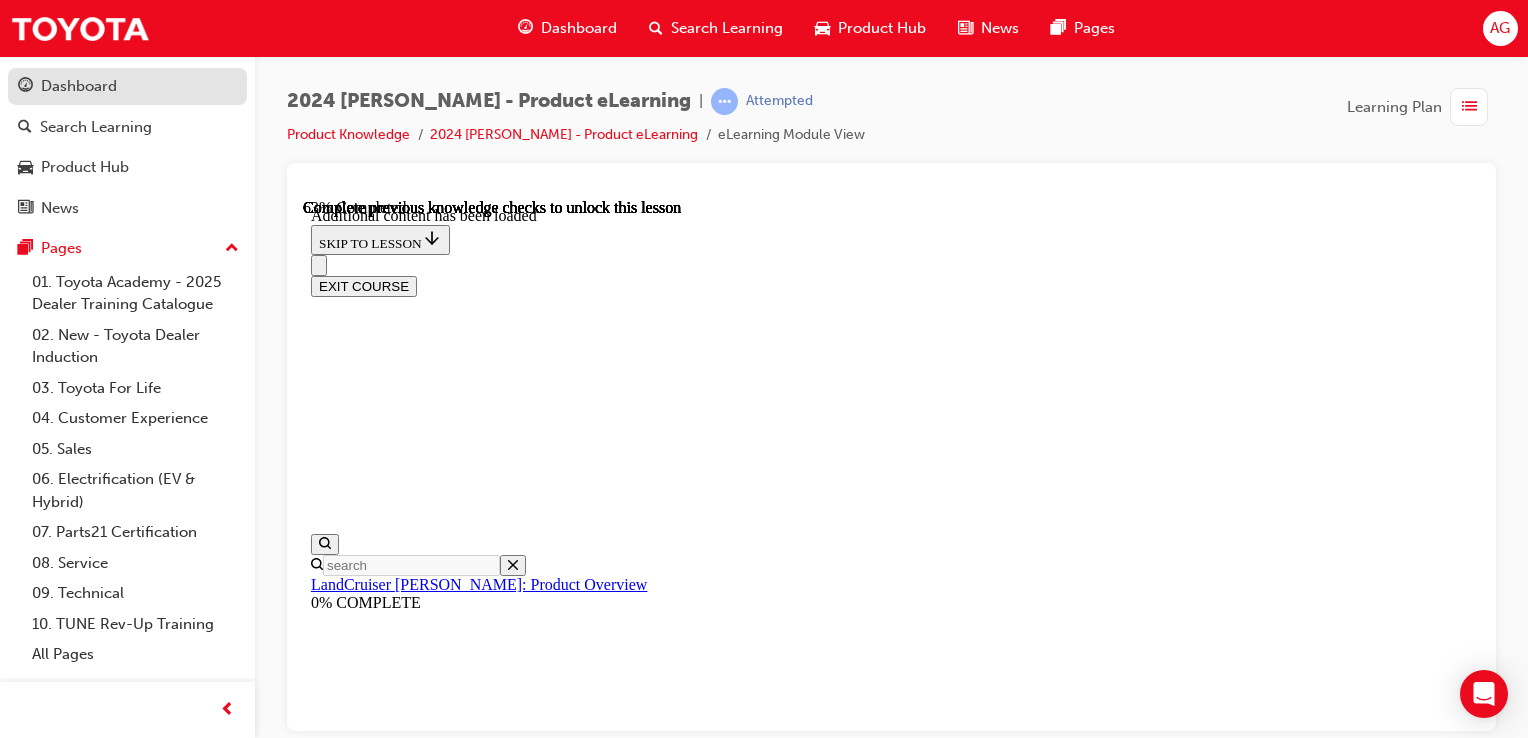 click on "Dashboard" at bounding box center [127, 86] 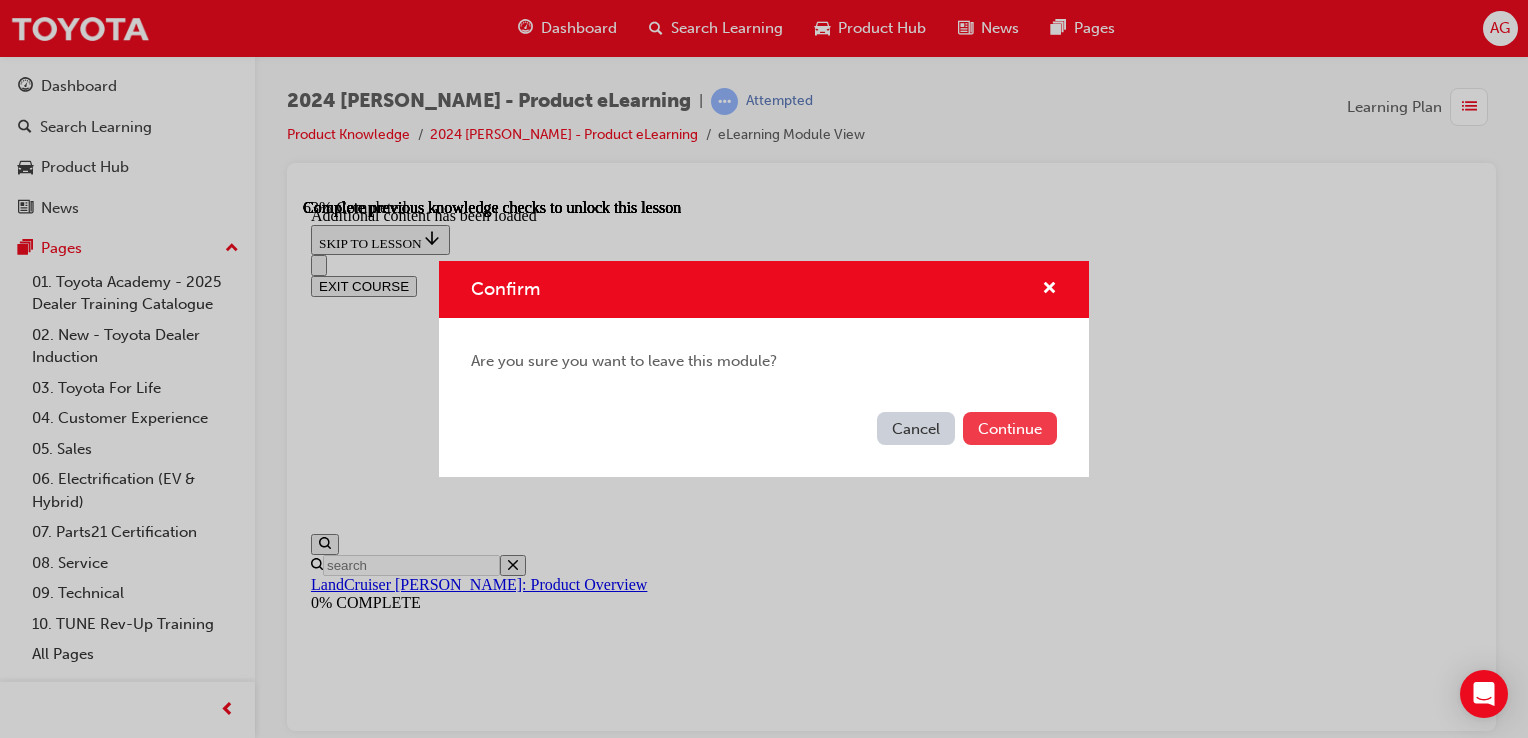 click on "Continue" at bounding box center (1010, 428) 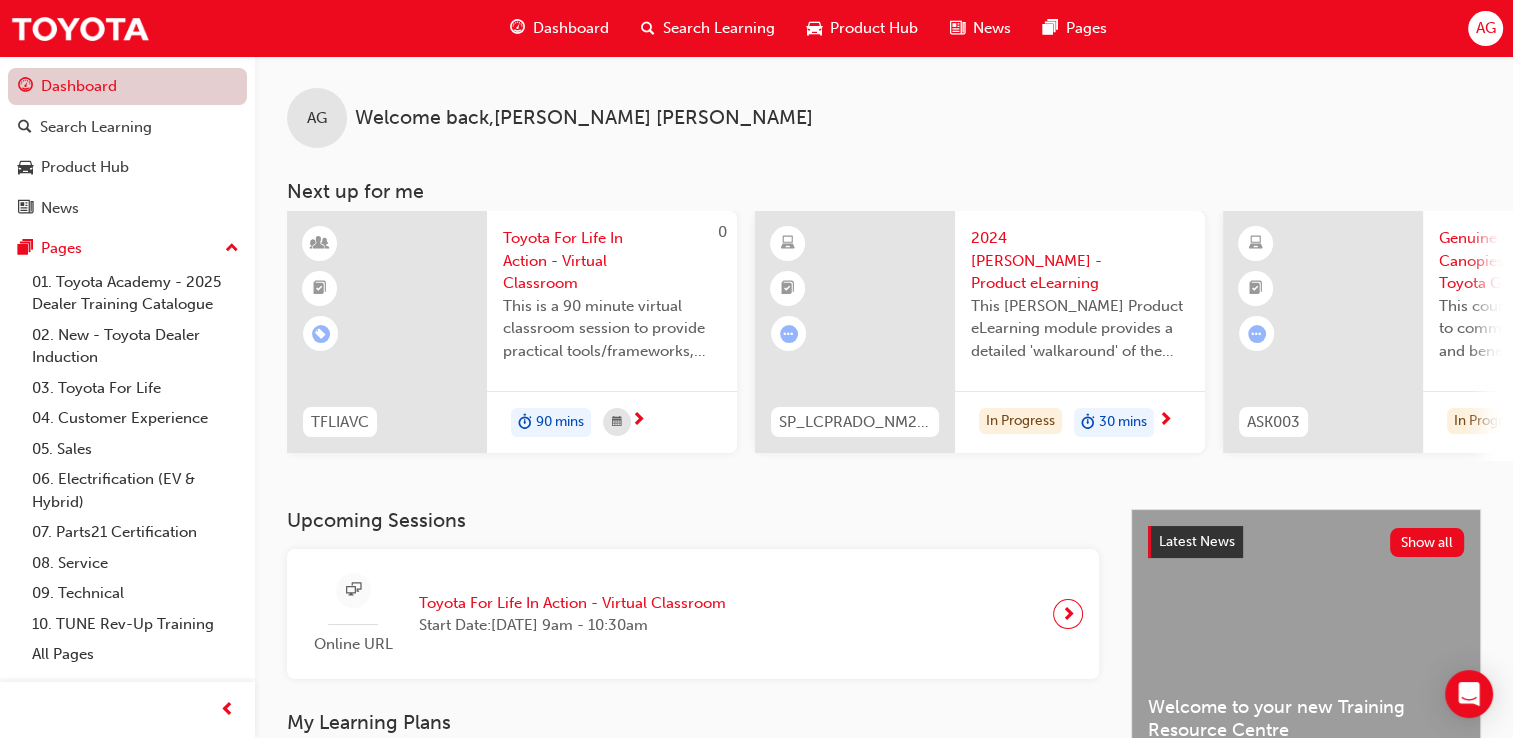 click on "Dashboard" at bounding box center (127, 86) 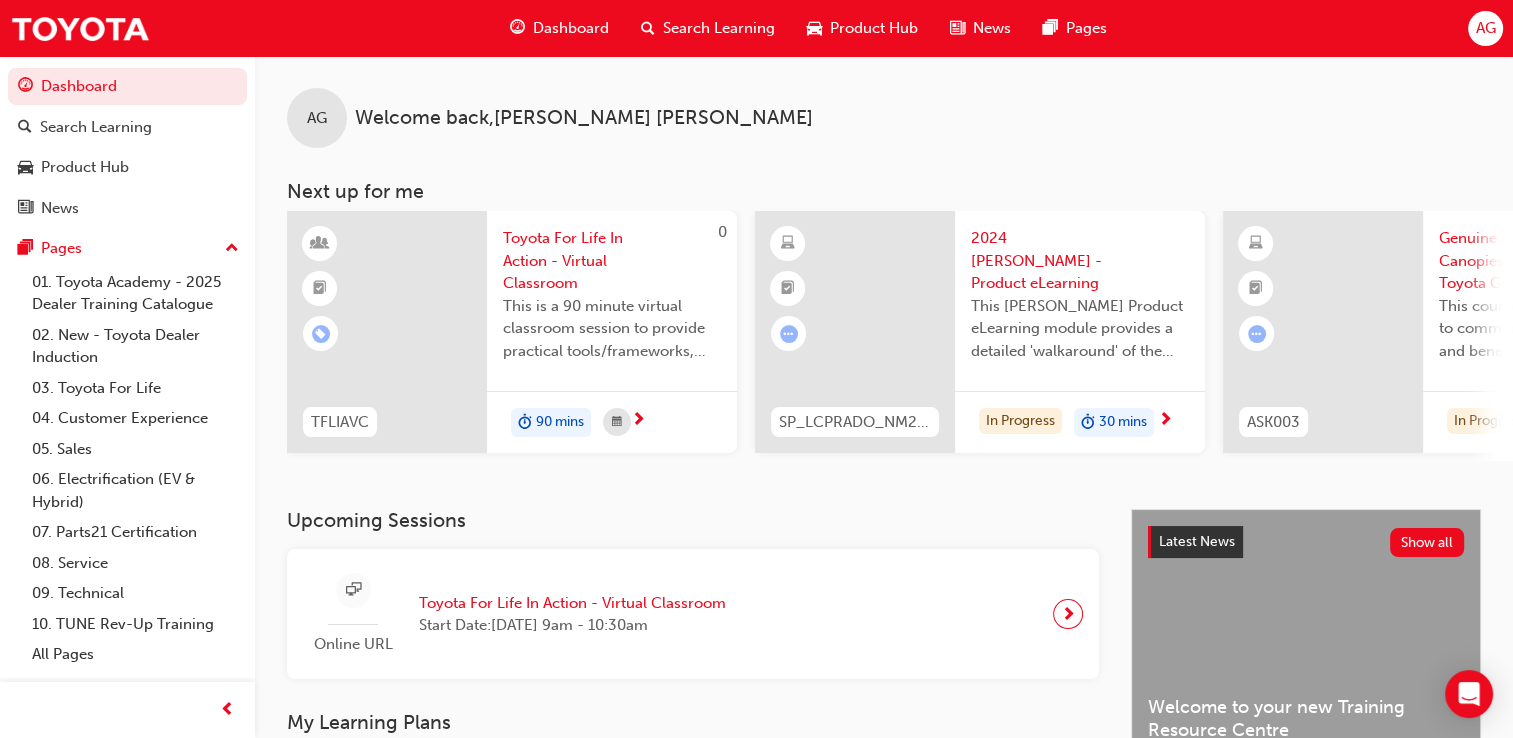 scroll, scrollTop: 12, scrollLeft: 0, axis: vertical 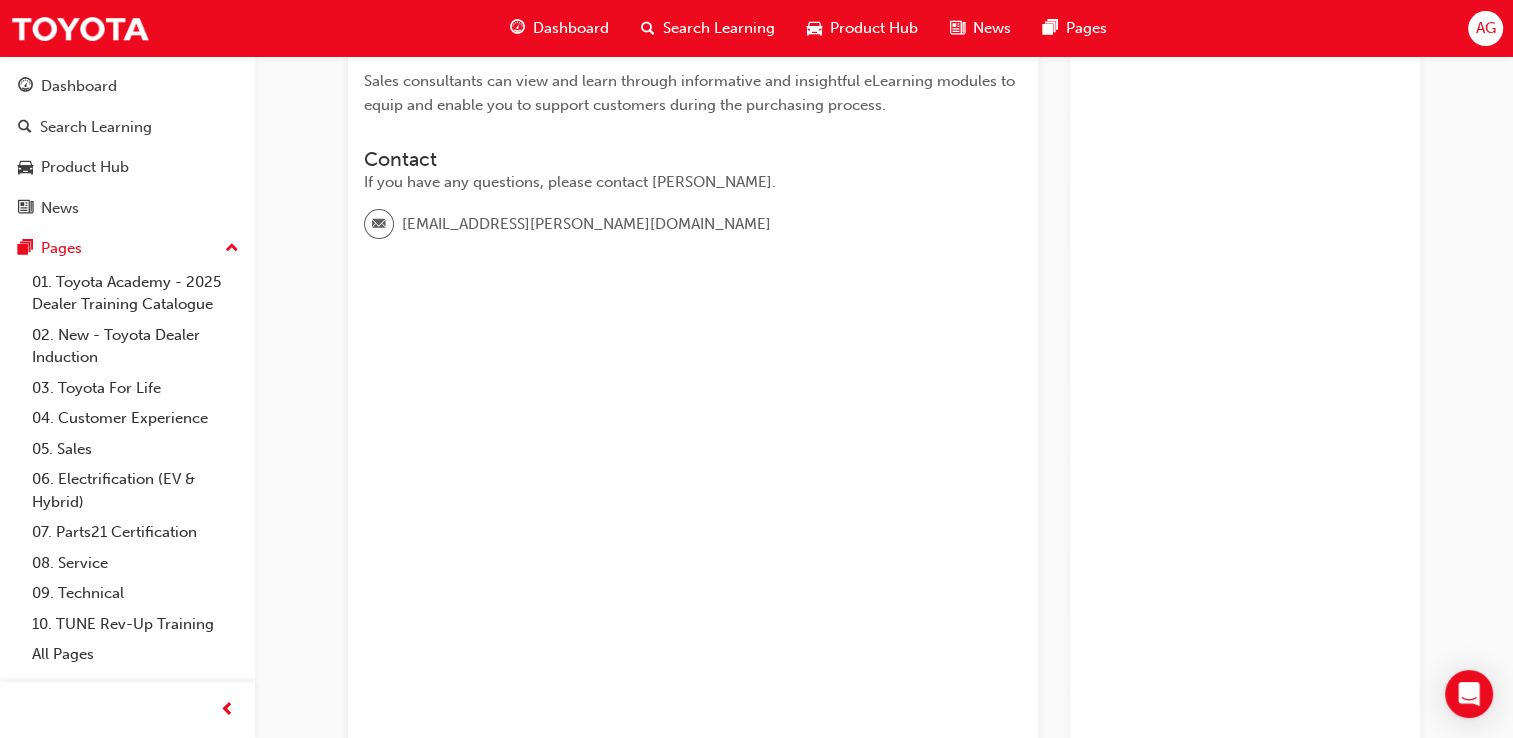 click on "Product Knowledge    Learning search page Learning plan detail page Sales SC-PKLP LIVE The Product knowledge pillar has all of Toyotas innovative and advanced vehicles range catalogued into the following segments, 'Passenger', 'SUV', 'LCV' (Light Commercial Vehicle) and GR (Gazoo Racing) to support the learner. Sales consultants can view and learn through informative and insightful eLearning modules to equip and enable you to support customers during the purchasing process. Contact If you have any questions, please contact [PERSON_NAME]. [PERSON_NAME][EMAIL_ADDRESS][PERSON_NAME][DOMAIN_NAME]" at bounding box center (693, 2834) 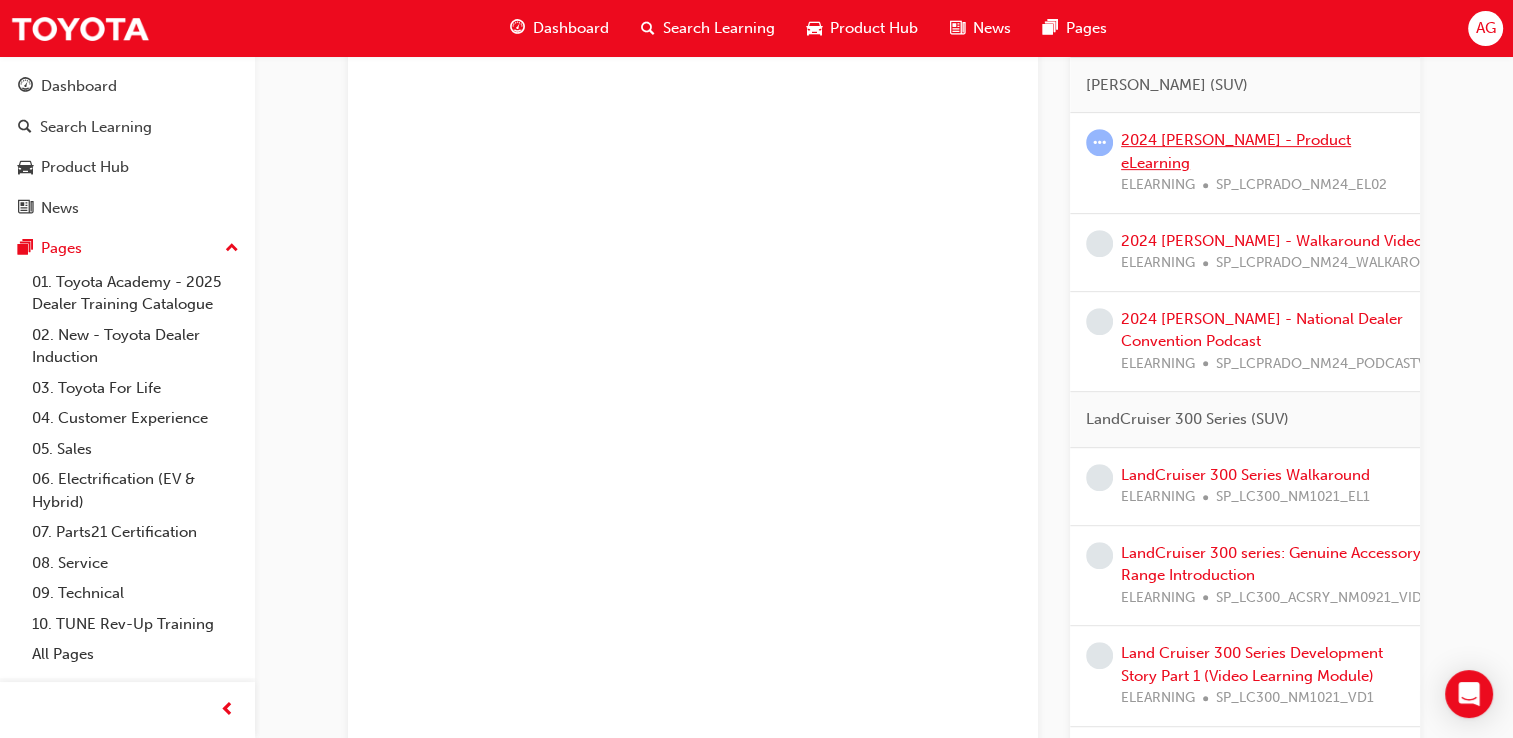 scroll, scrollTop: 863, scrollLeft: 0, axis: vertical 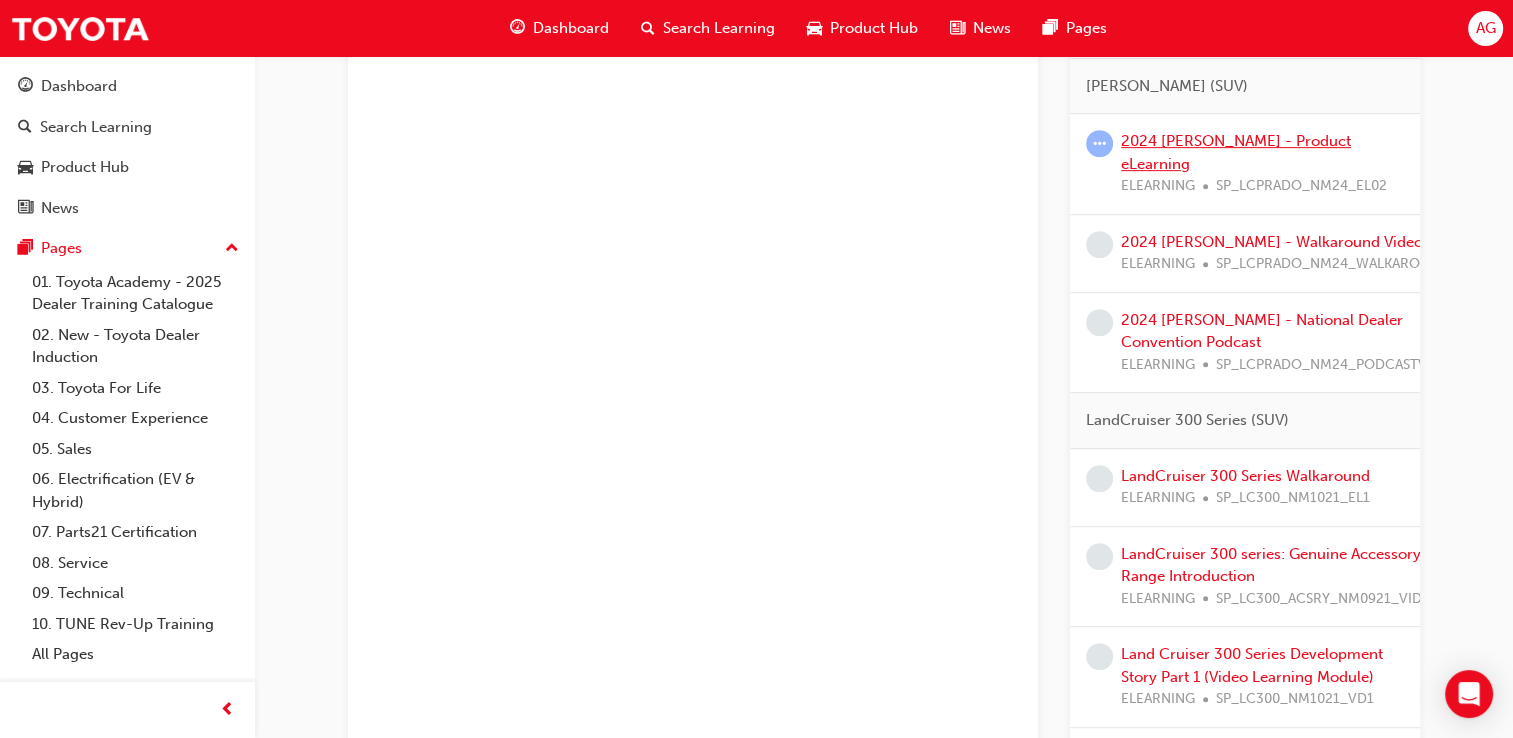 click on "2024 [PERSON_NAME] - Product eLearning" at bounding box center [1236, 152] 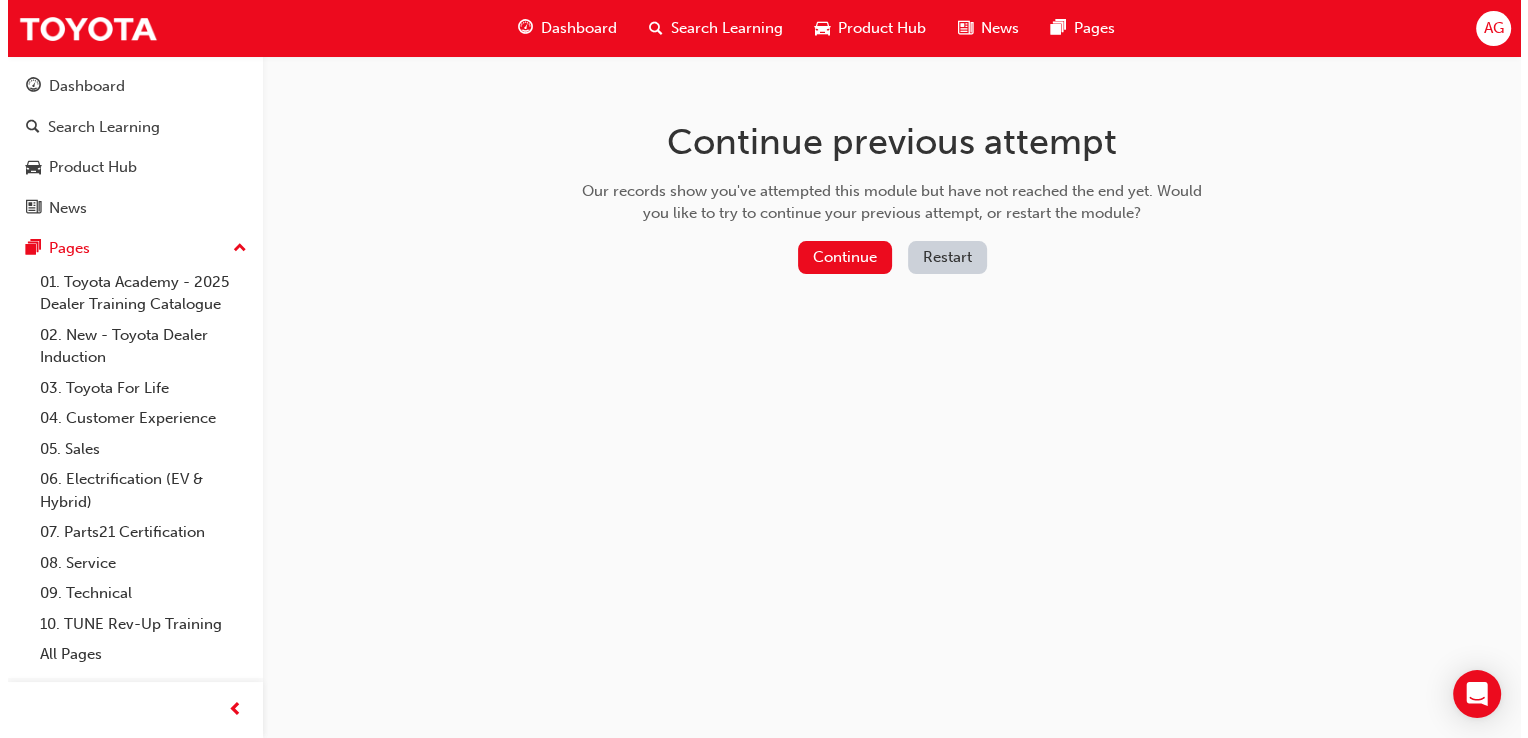 scroll, scrollTop: 0, scrollLeft: 0, axis: both 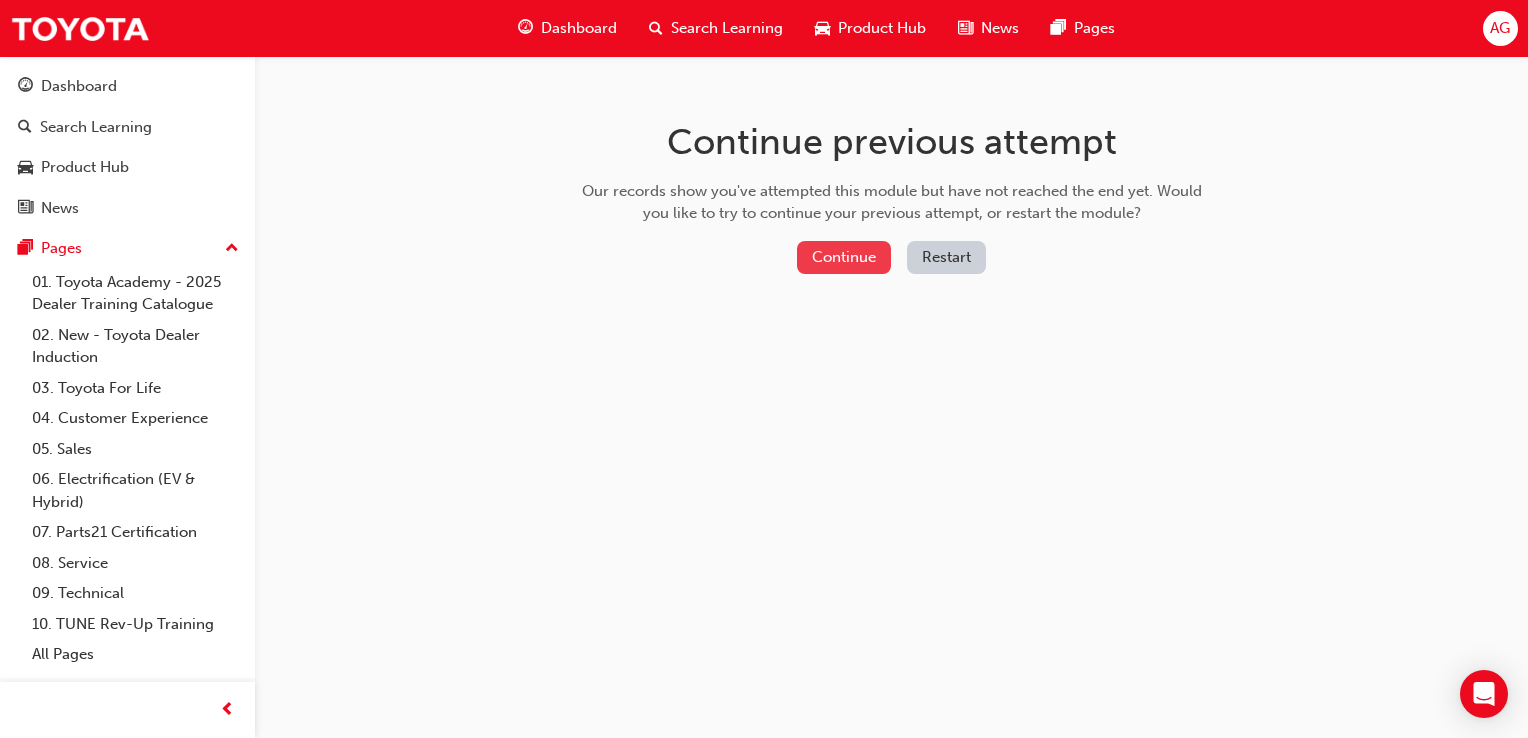 click on "Continue" at bounding box center (844, 257) 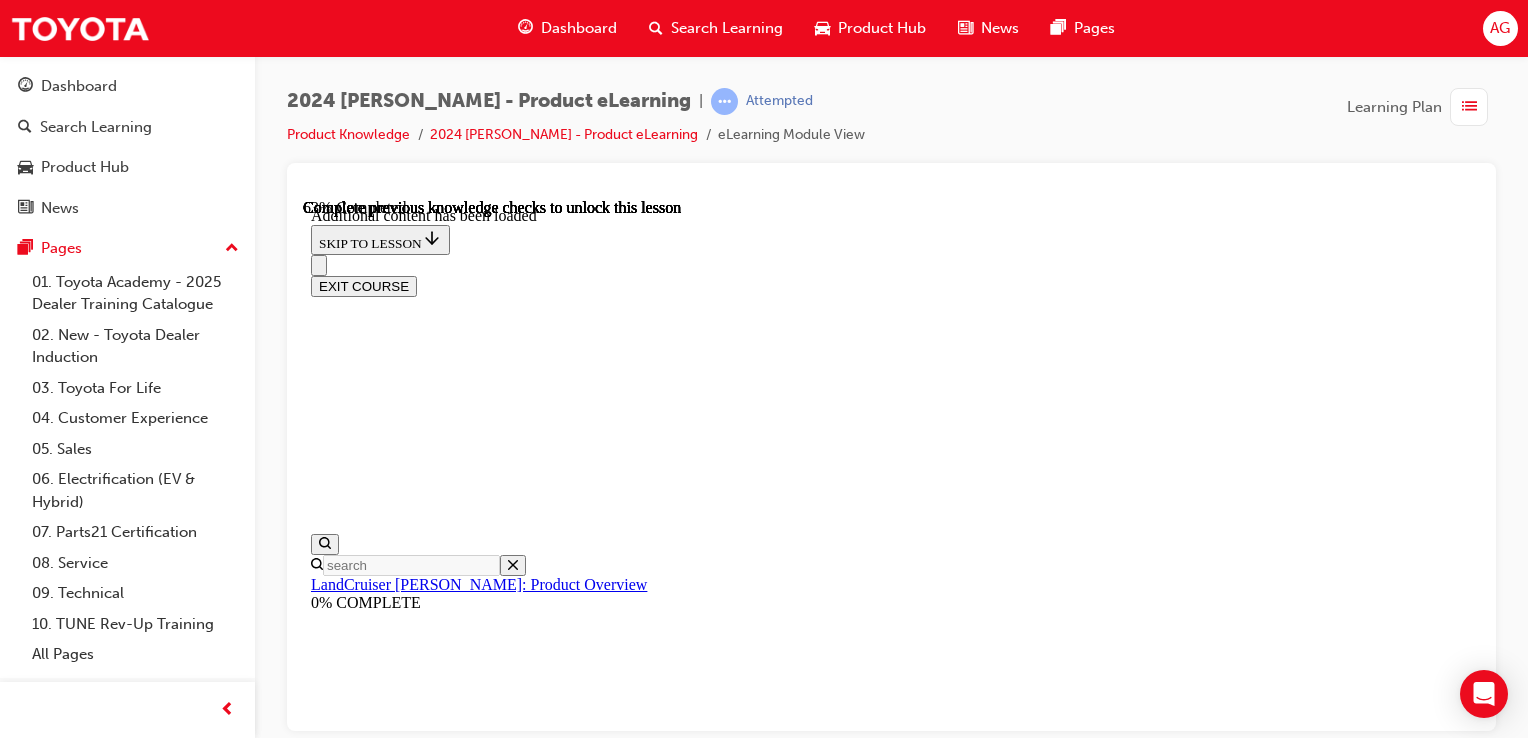 scroll, scrollTop: 0, scrollLeft: 0, axis: both 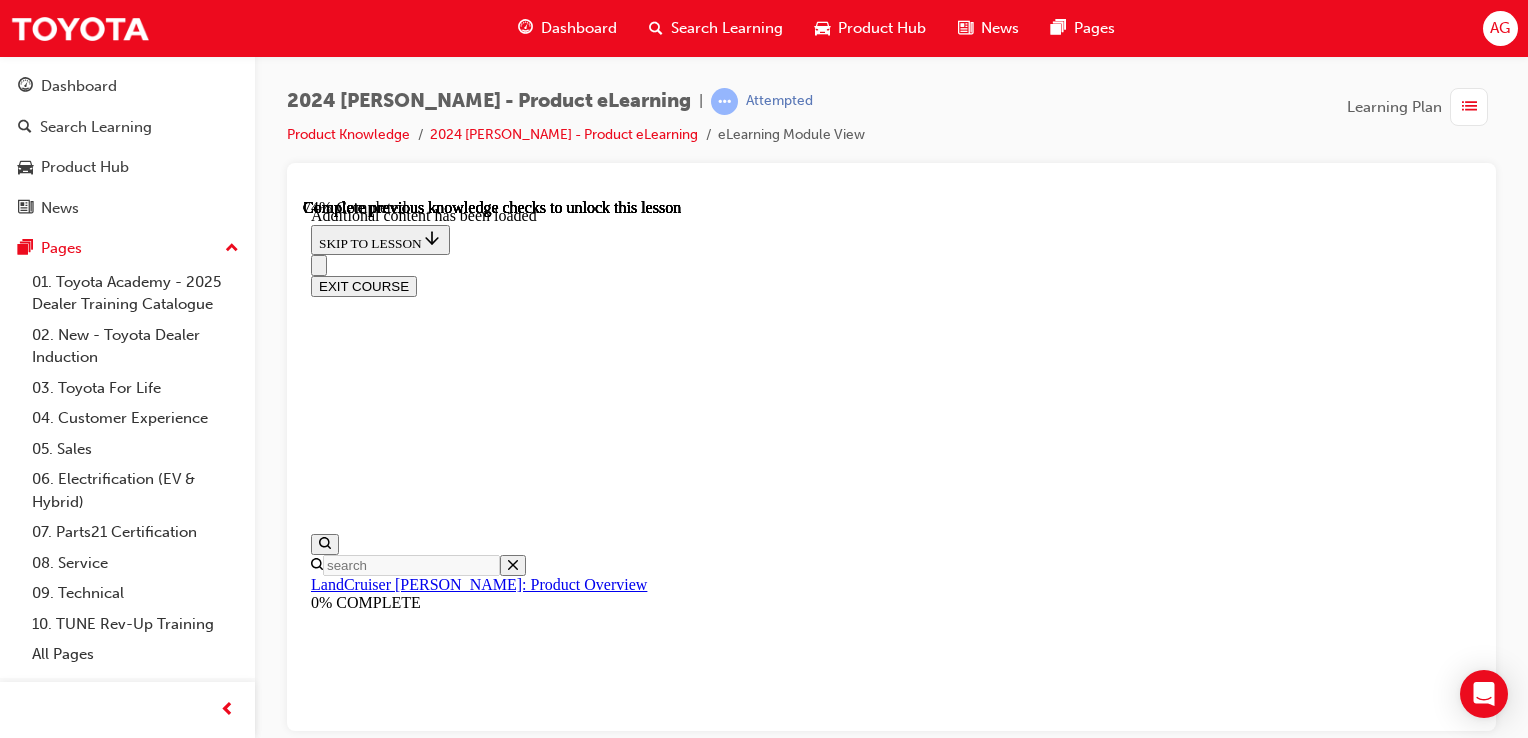 click at bounding box center [385, 12774] 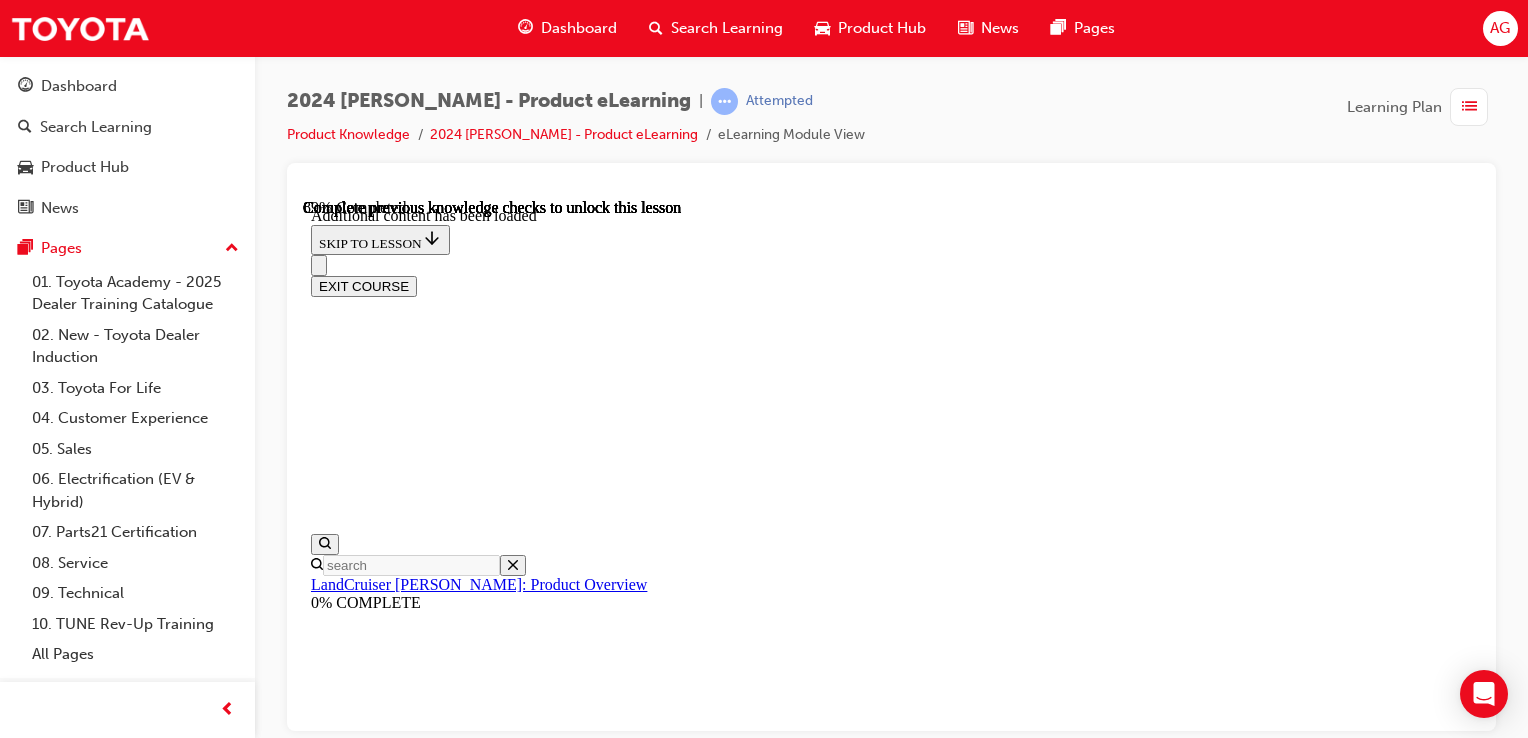 scroll, scrollTop: 4065, scrollLeft: 0, axis: vertical 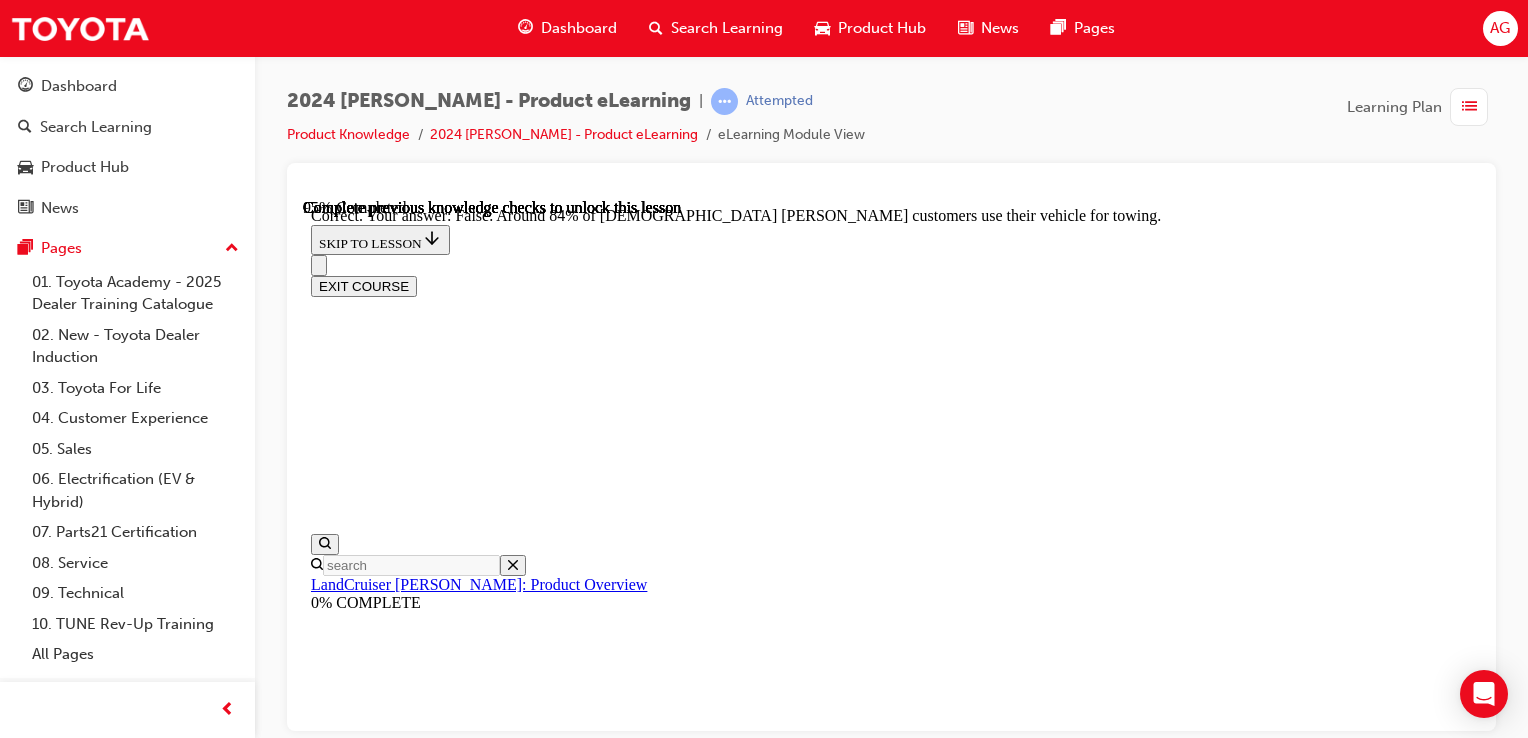 click on "NEXT LESSON" at bounding box center (363, 18372) 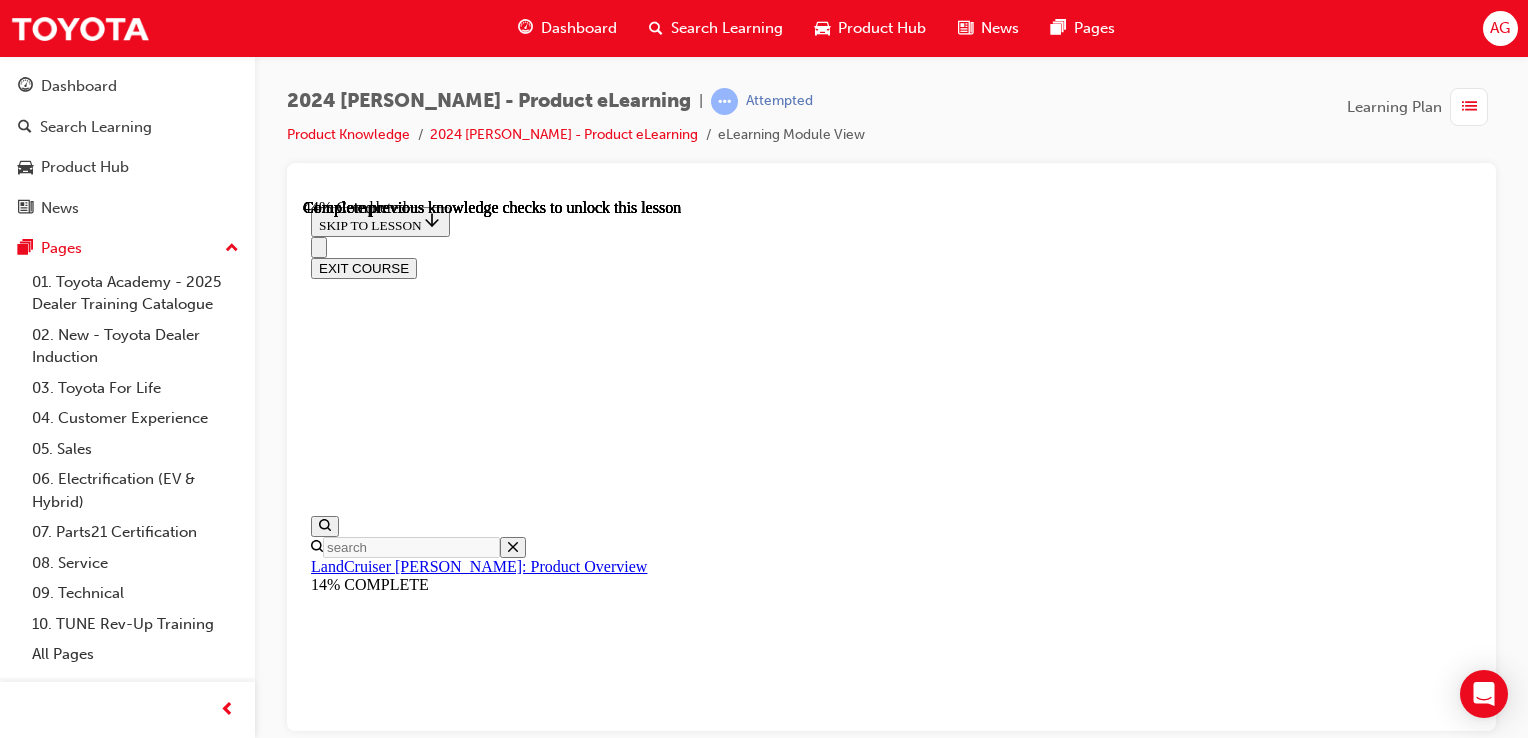 scroll, scrollTop: 2203, scrollLeft: 0, axis: vertical 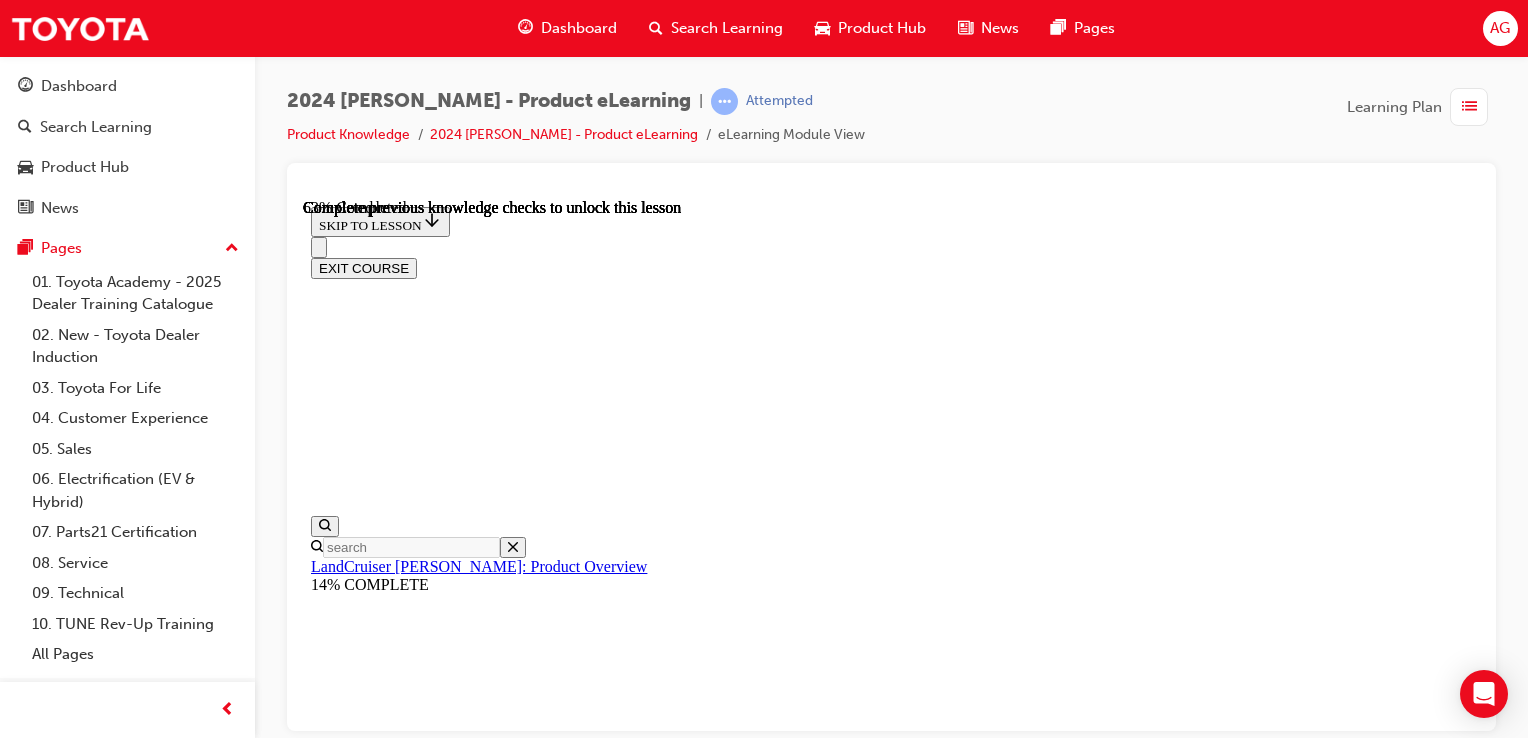 click on "KNOWLEDGE CHECK" at bounding box center [386, 14459] 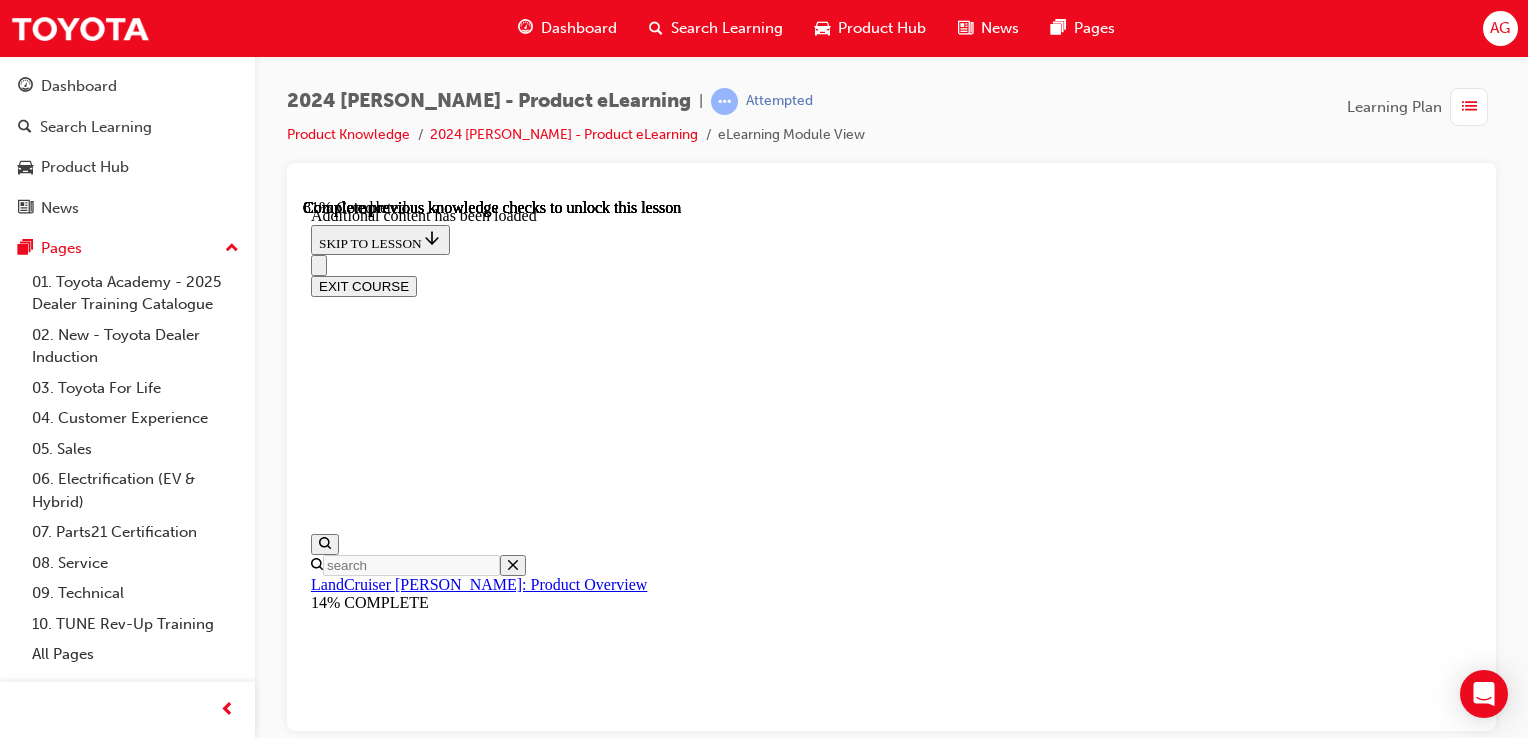 scroll, scrollTop: 3577, scrollLeft: 0, axis: vertical 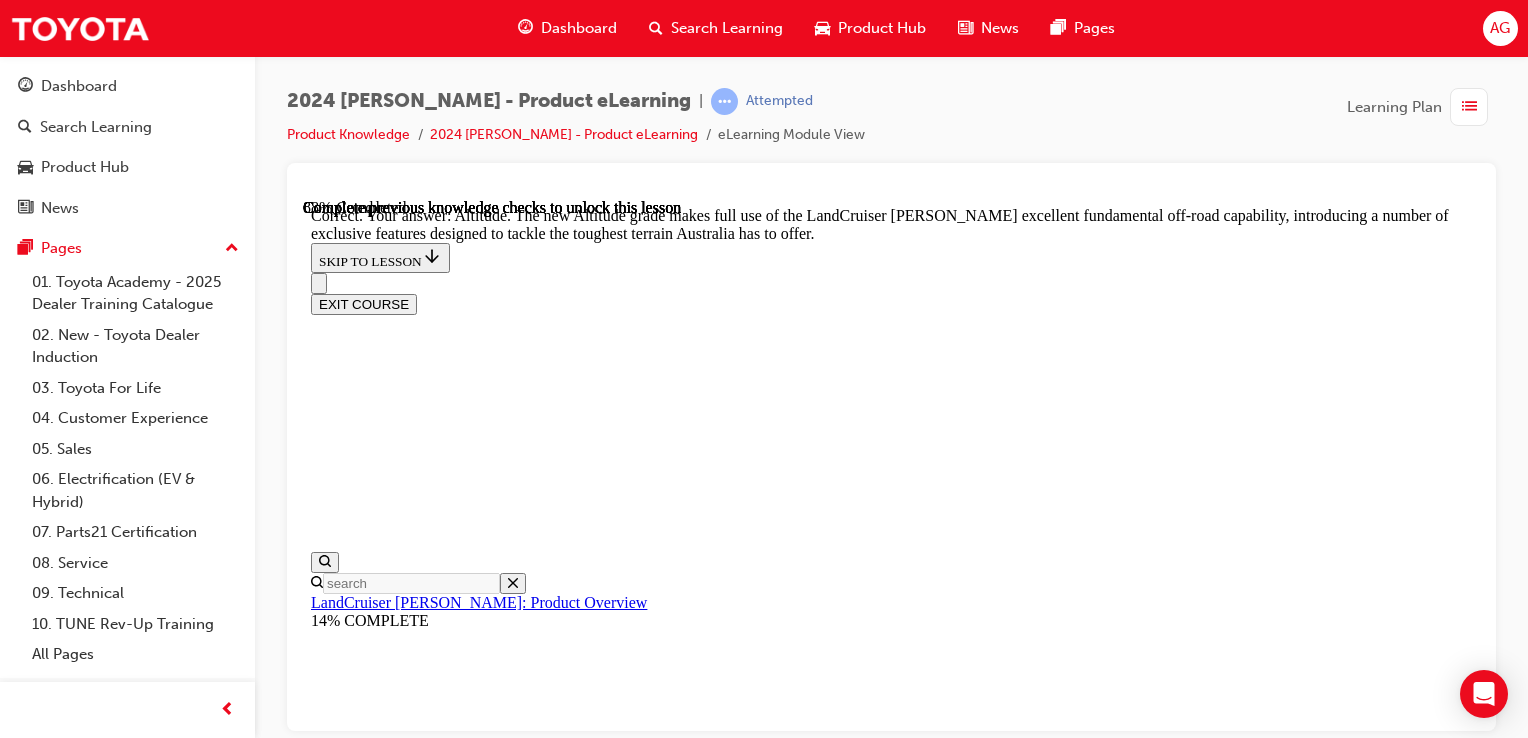 click at bounding box center [911, 24027] 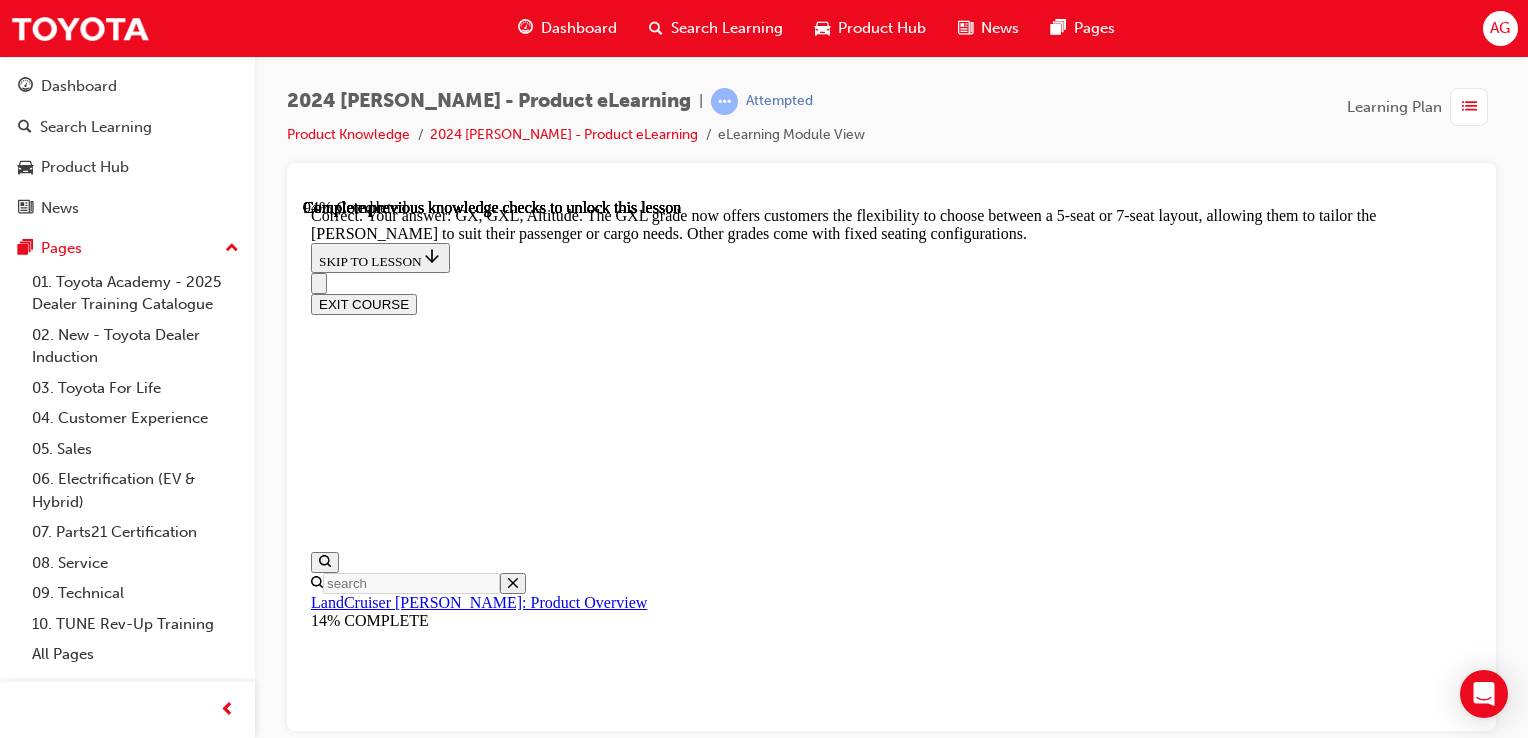 scroll, scrollTop: 5260, scrollLeft: 0, axis: vertical 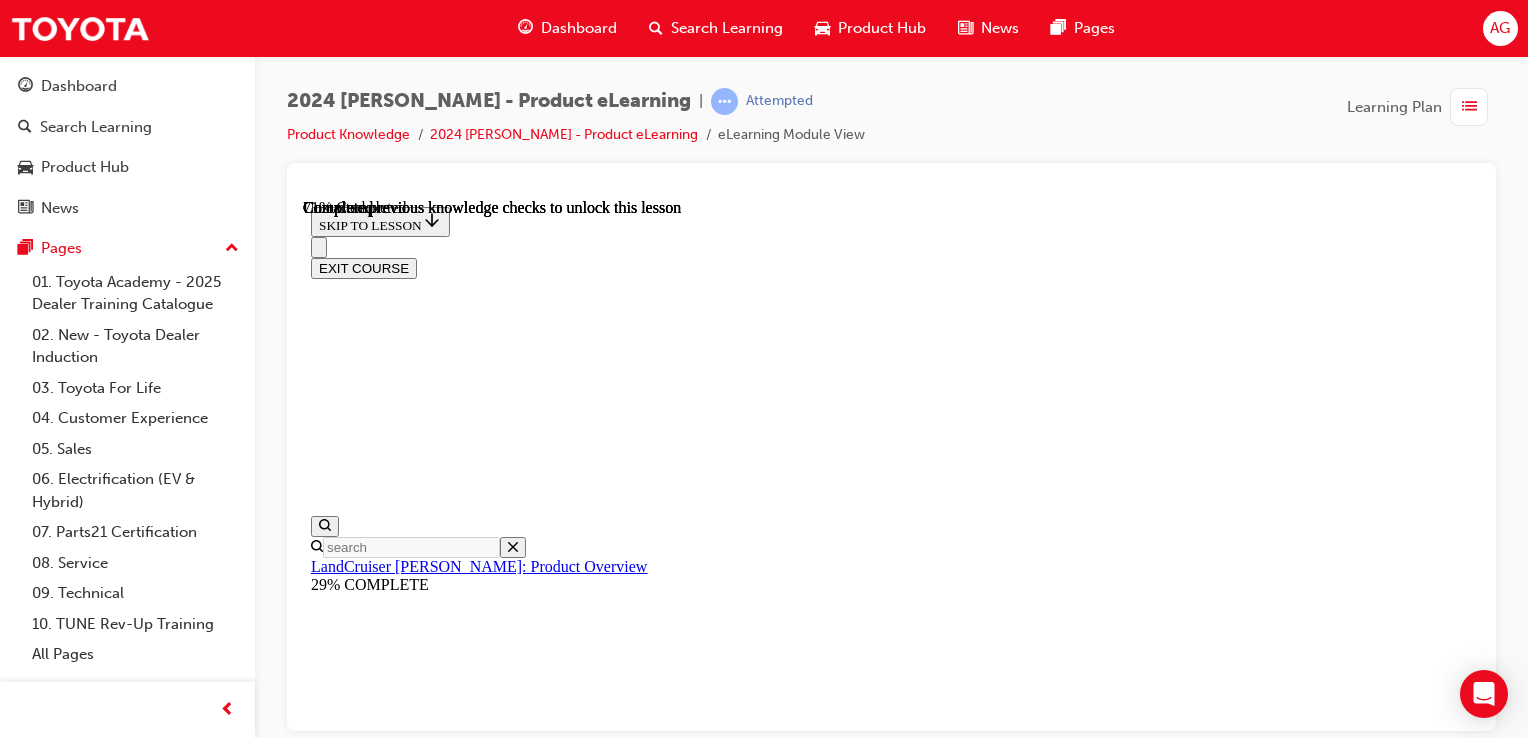 click on "KNOWLEDGE CHECK" at bounding box center (386, 17351) 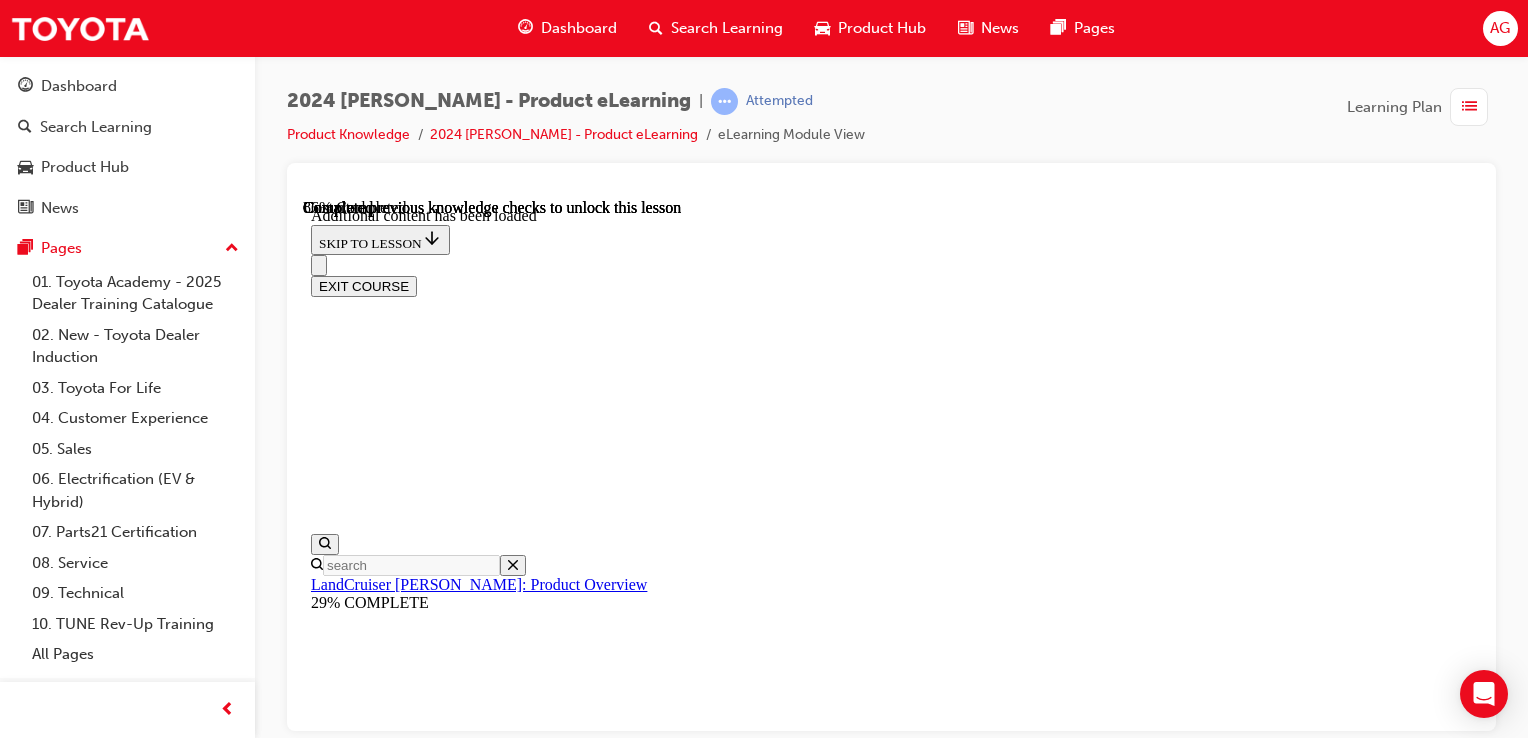 scroll, scrollTop: 4750, scrollLeft: 0, axis: vertical 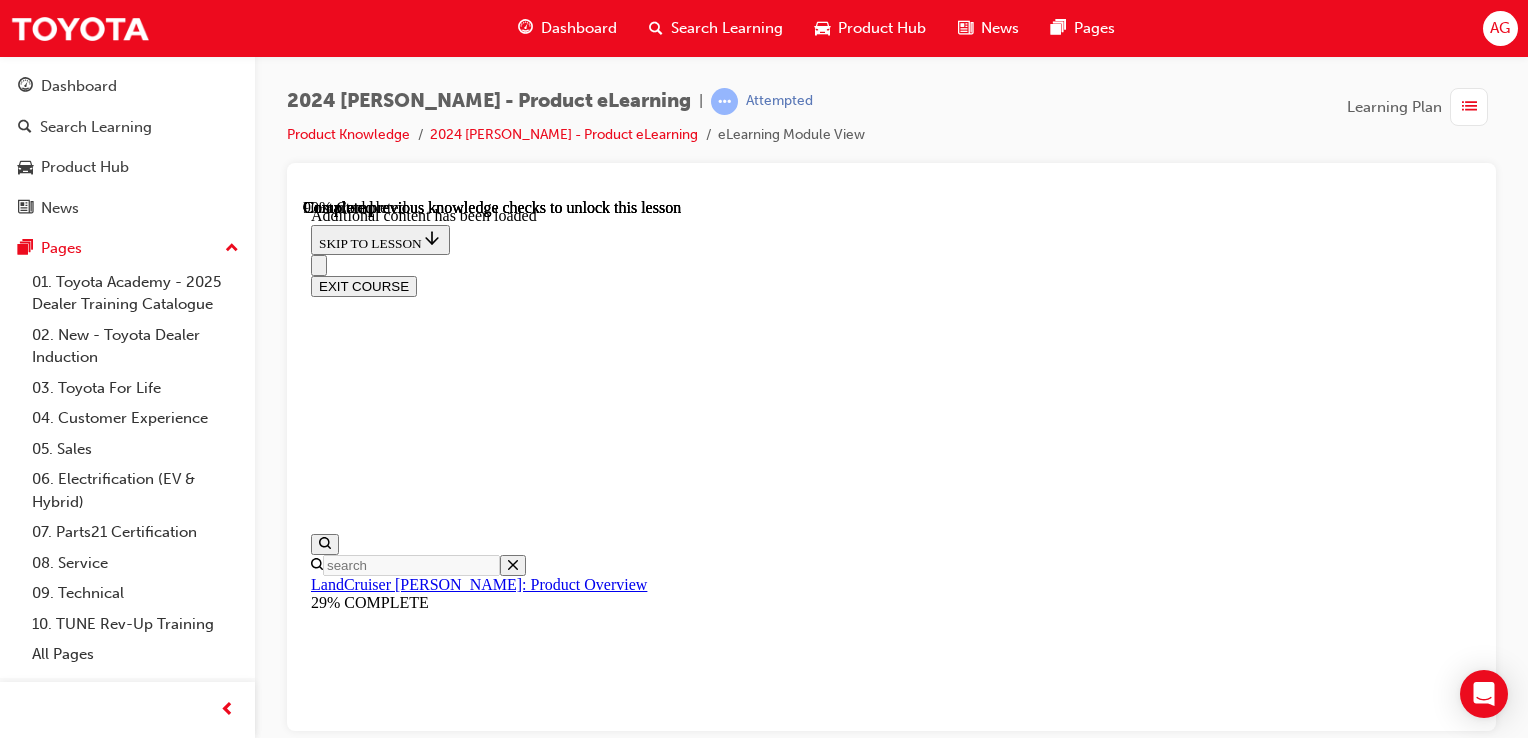 click on "SUBMIT" at bounding box center (344, 21779) 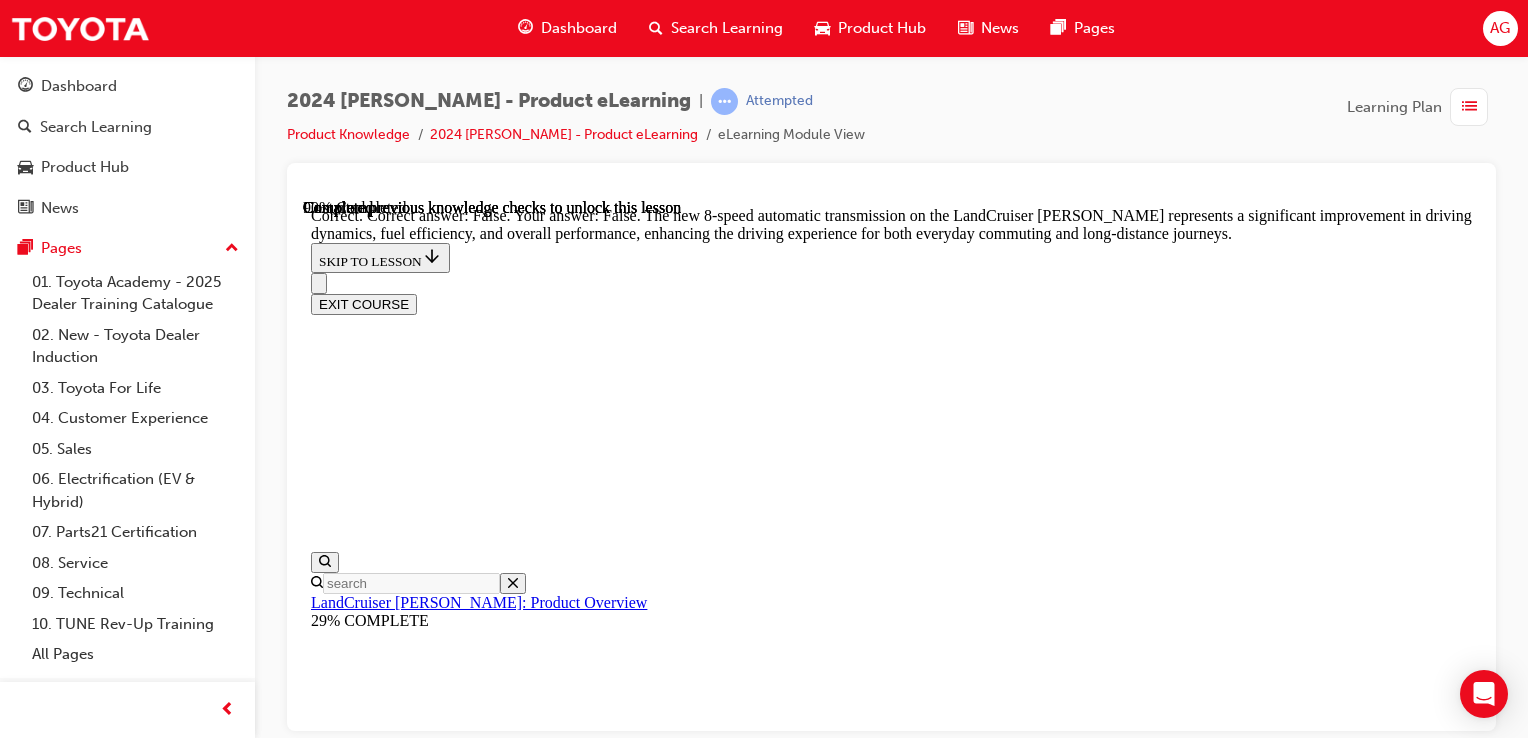 scroll, scrollTop: 5778, scrollLeft: 0, axis: vertical 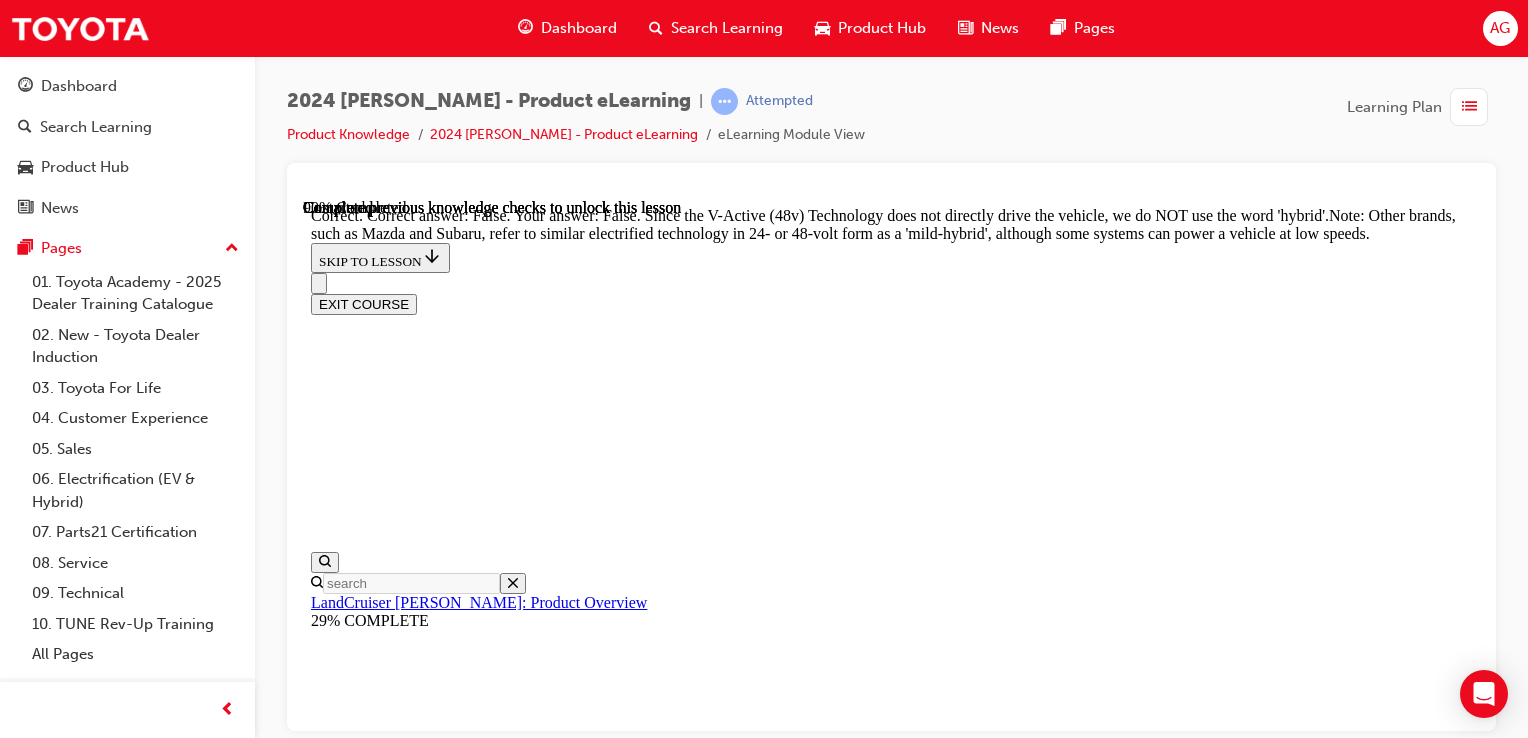 click on "All [PERSON_NAME] grades" at bounding box center (891, 34088) 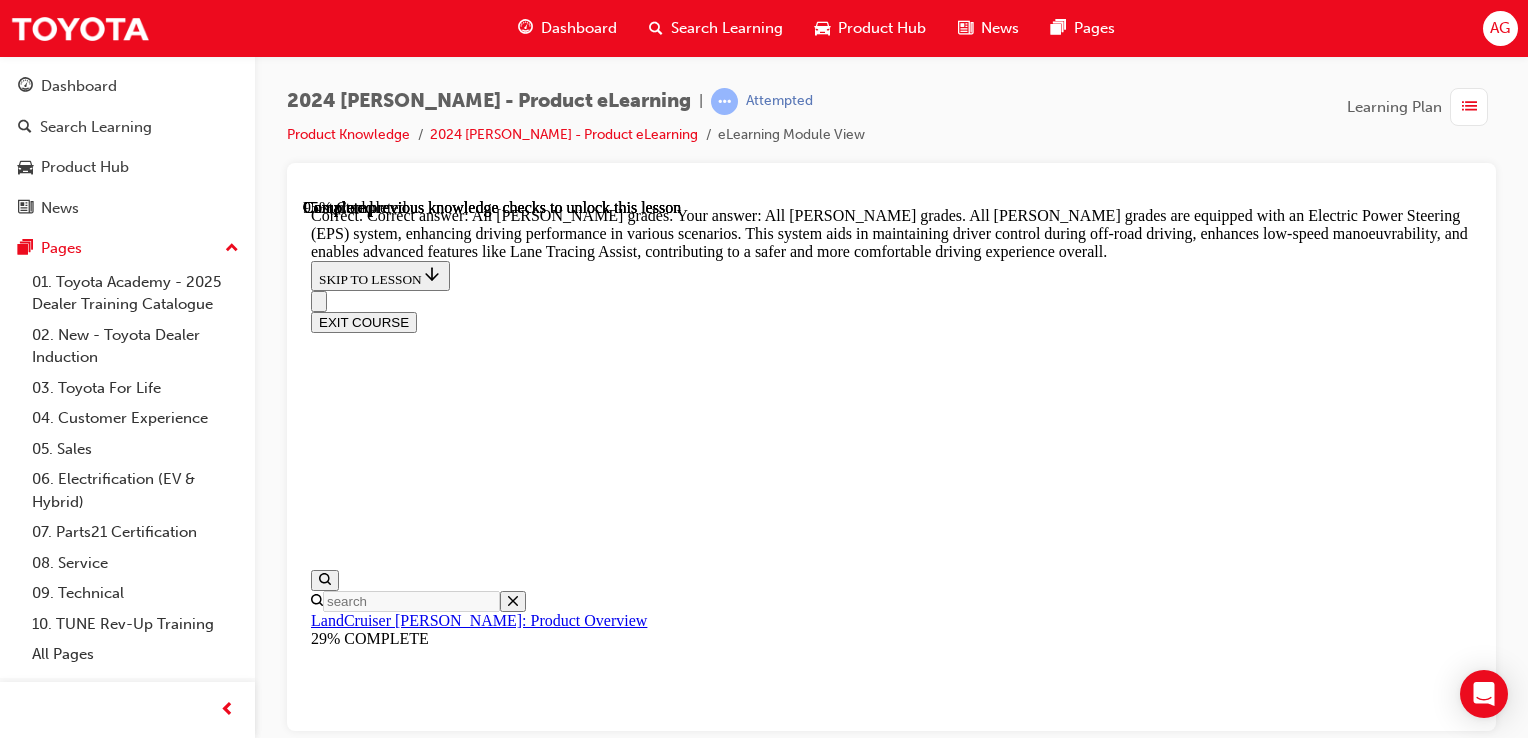 scroll, scrollTop: 7364, scrollLeft: 0, axis: vertical 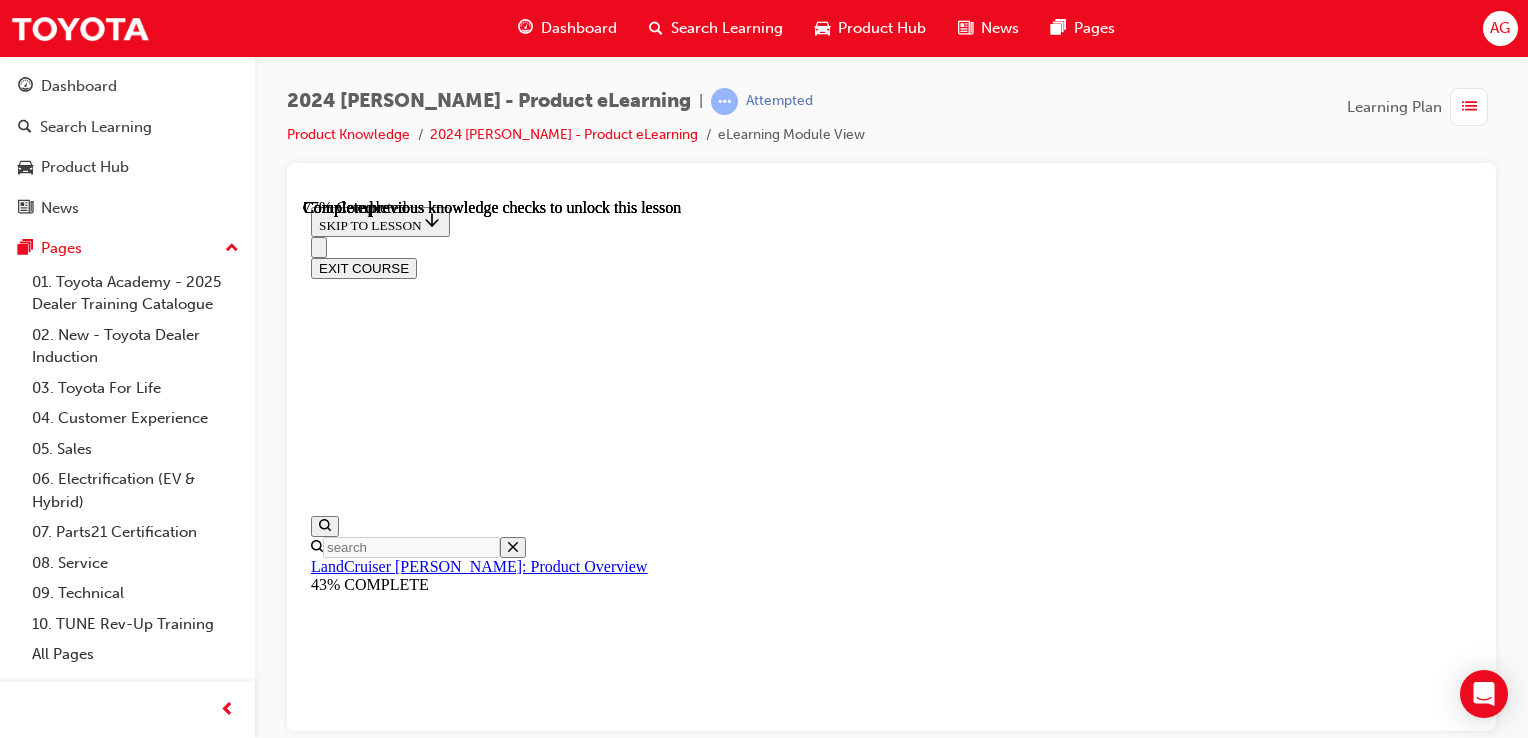 click on "KNOWLEDGE CHECK" at bounding box center (386, 20919) 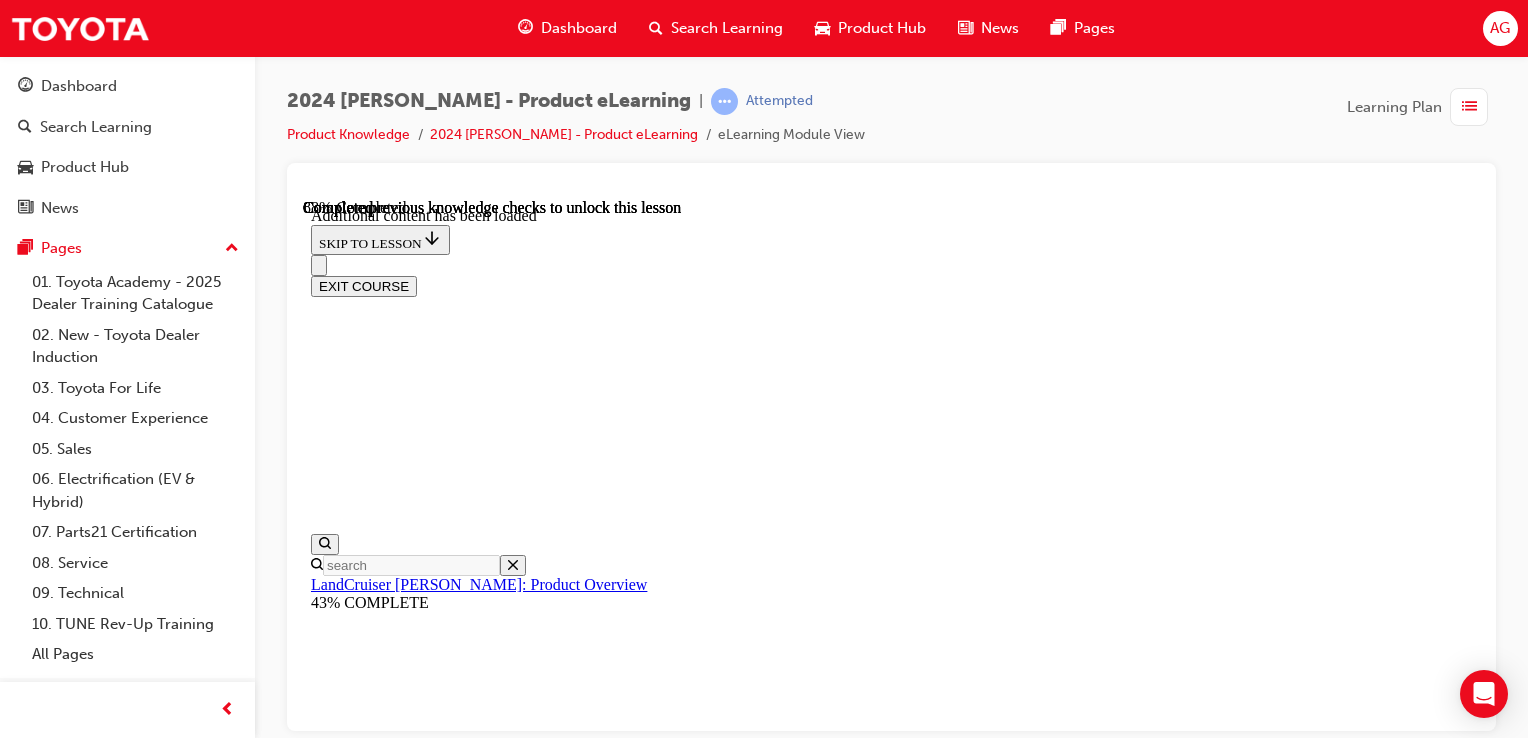 scroll, scrollTop: 6988, scrollLeft: 0, axis: vertical 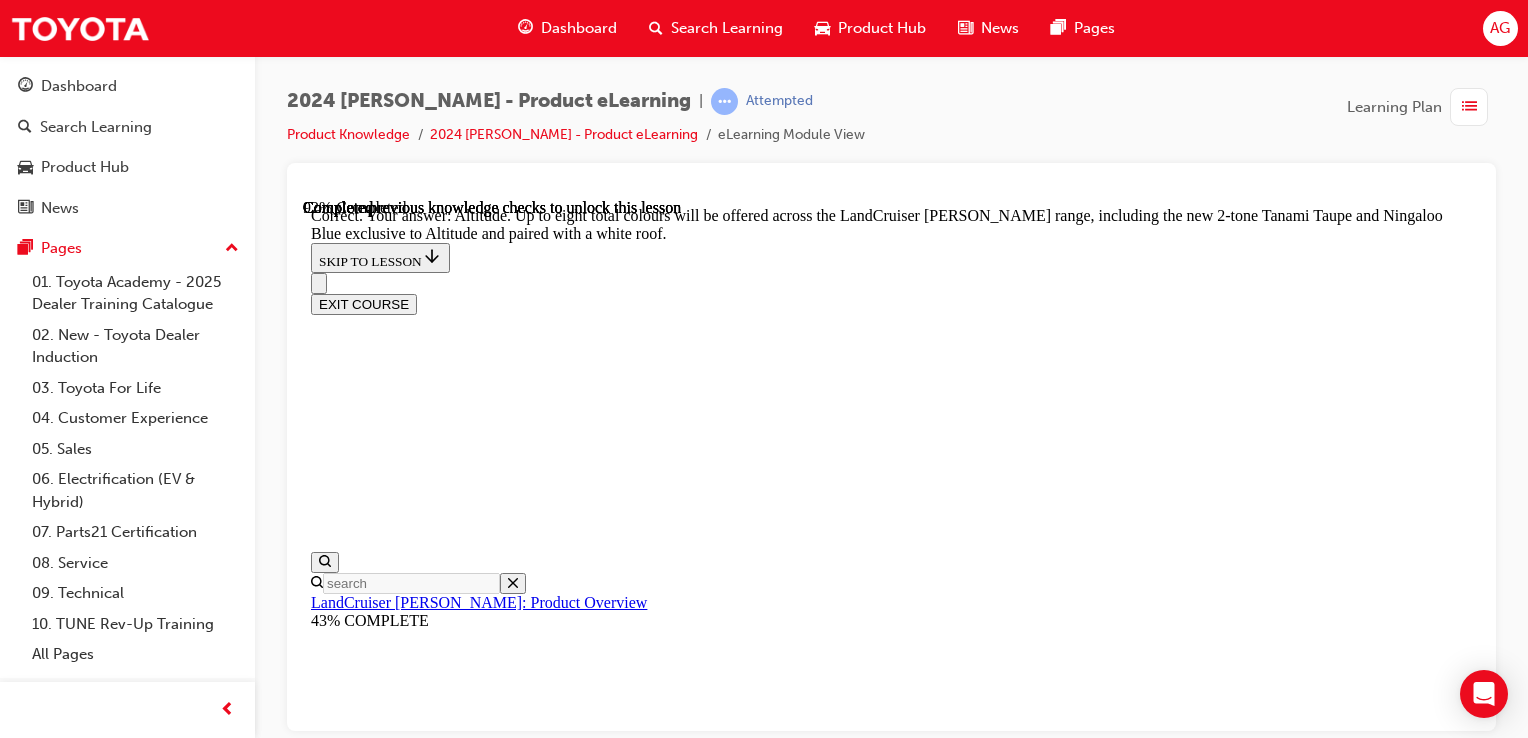 click on "VX" at bounding box center [911, 27863] 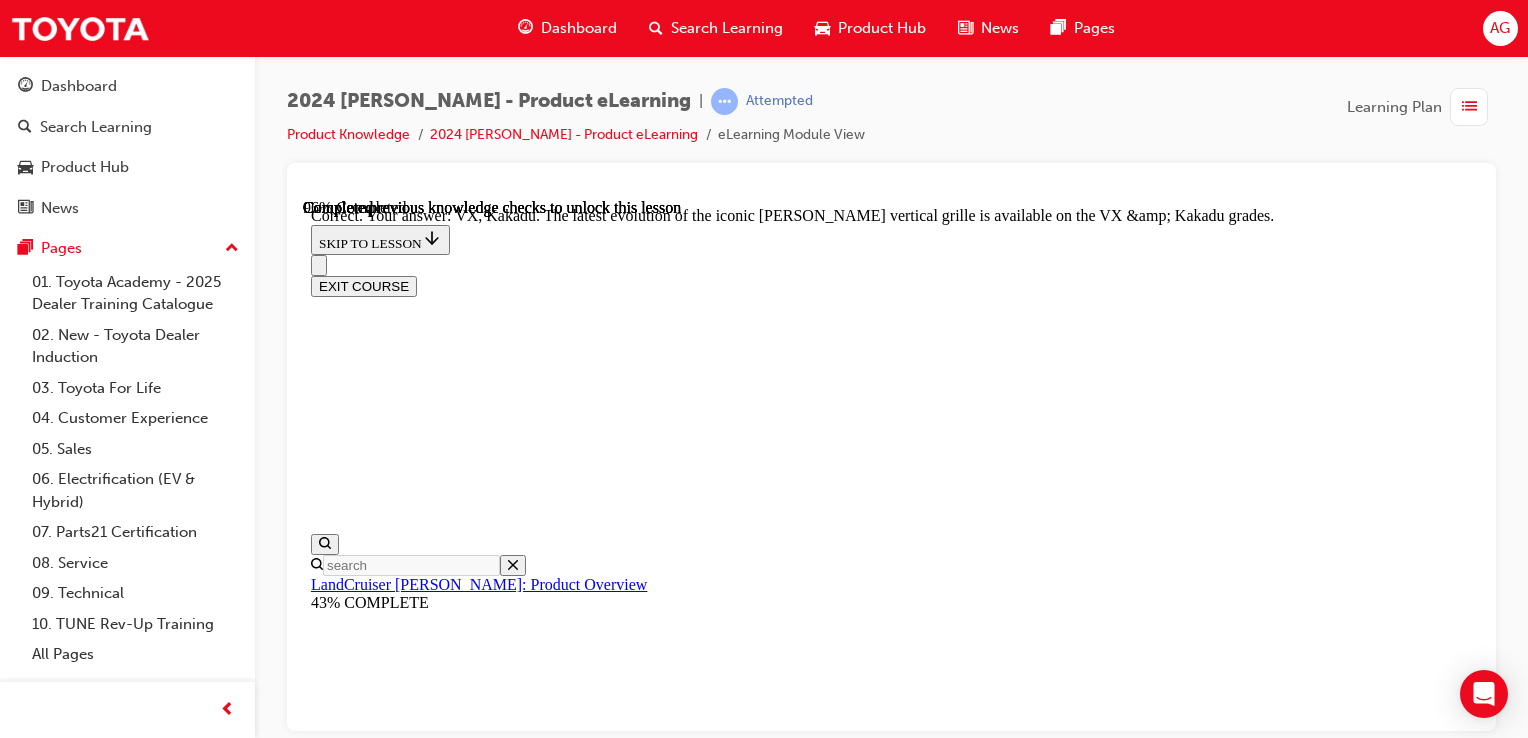 scroll, scrollTop: 8760, scrollLeft: 0, axis: vertical 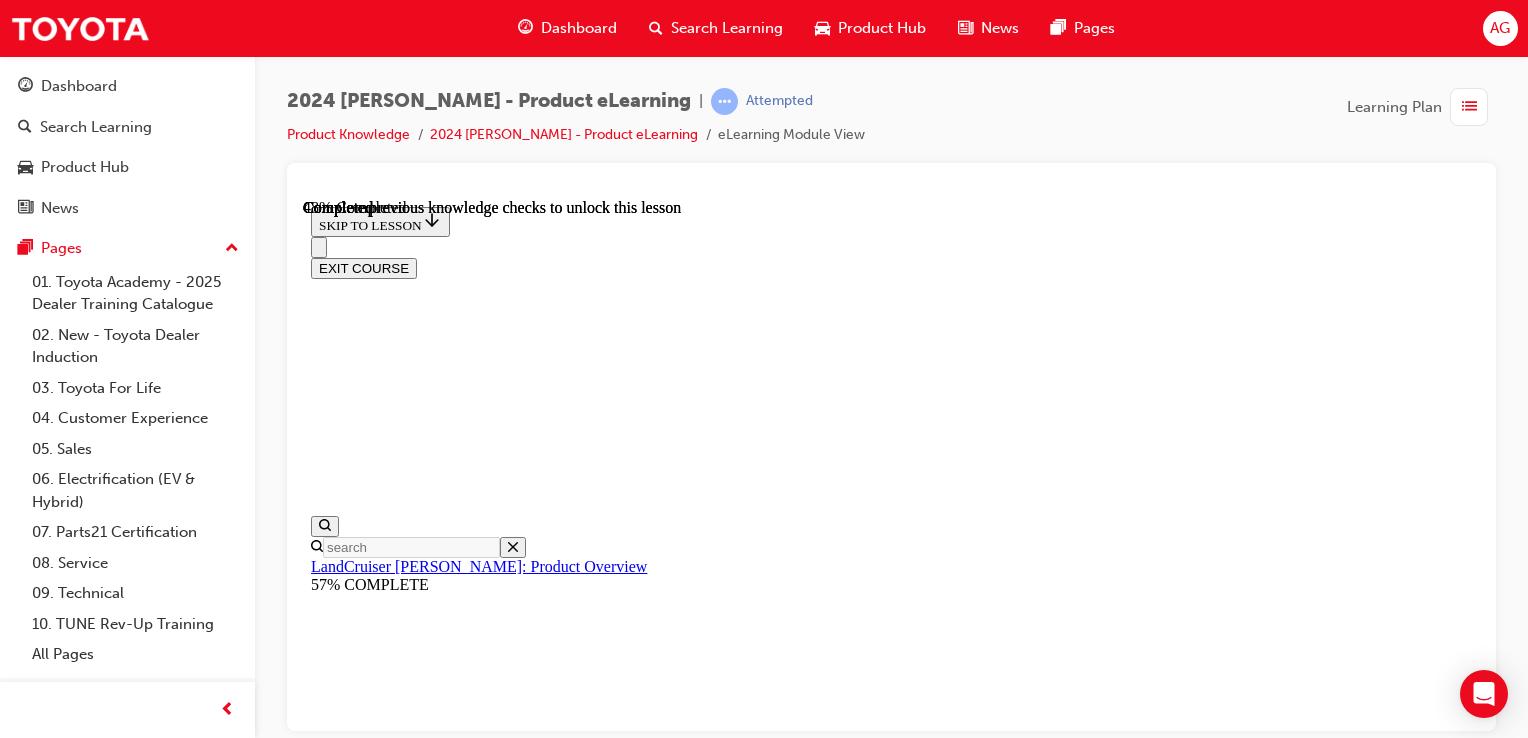 click at bounding box center [1191, 12292] 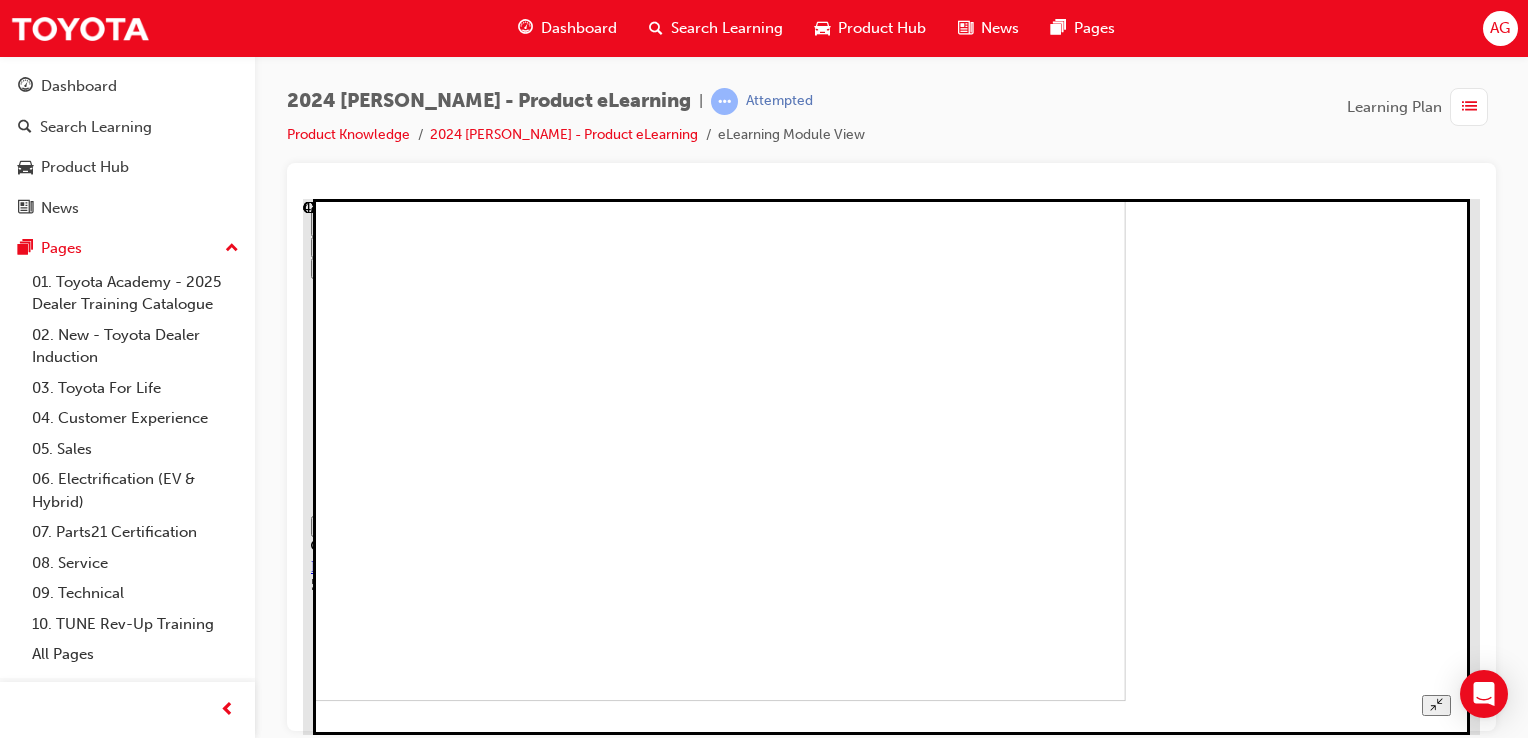 click at bounding box center (581, 431) 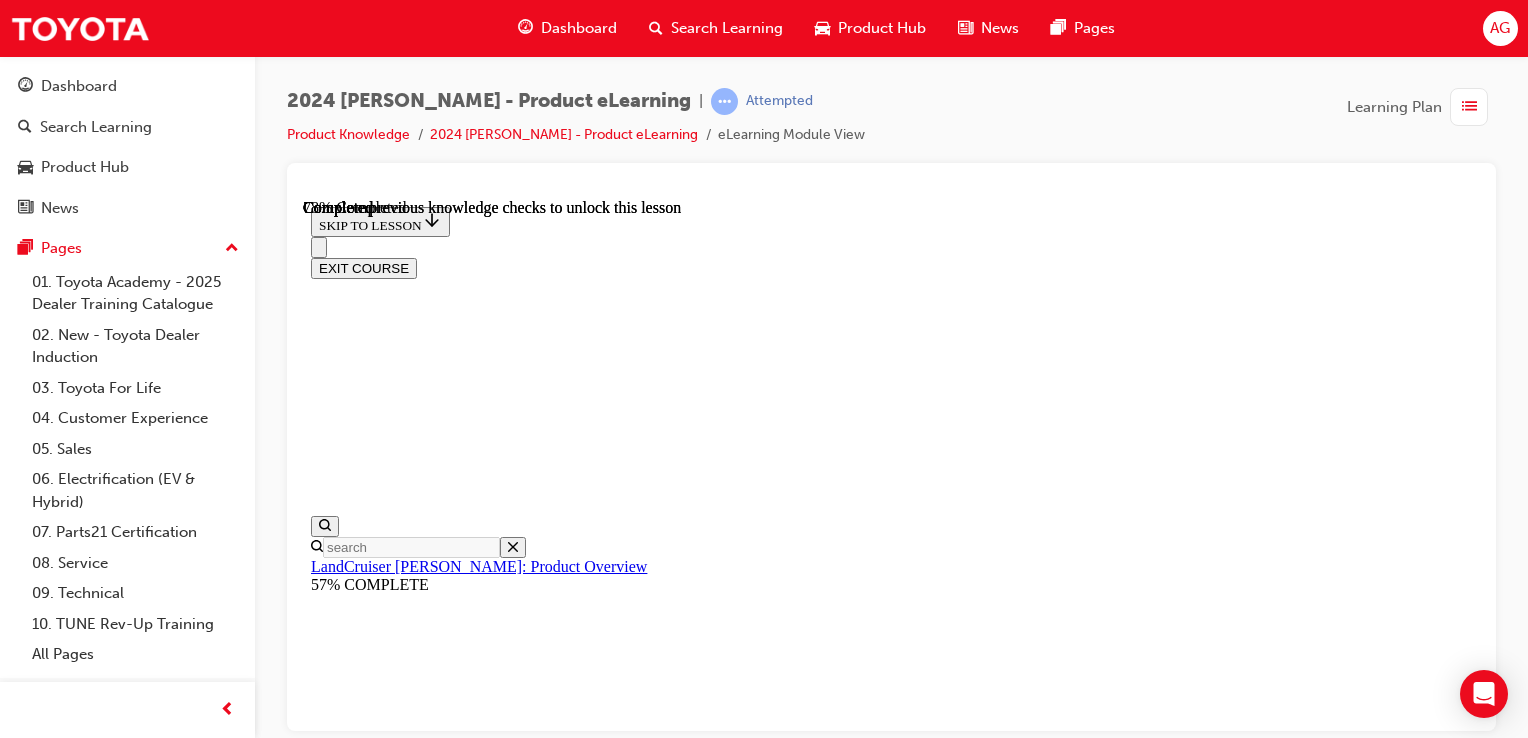 scroll, scrollTop: 4777, scrollLeft: 0, axis: vertical 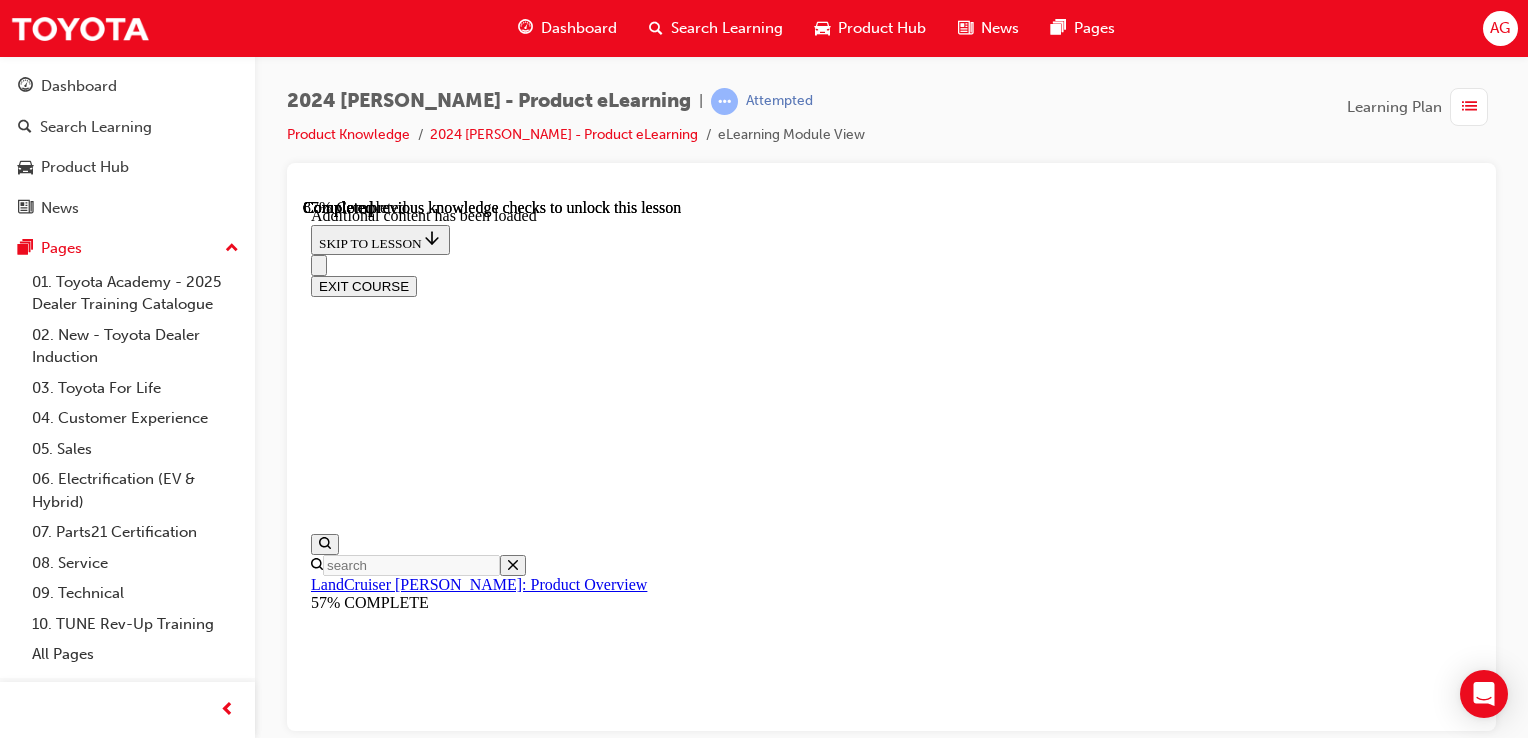click on "False" at bounding box center (891, 19703) 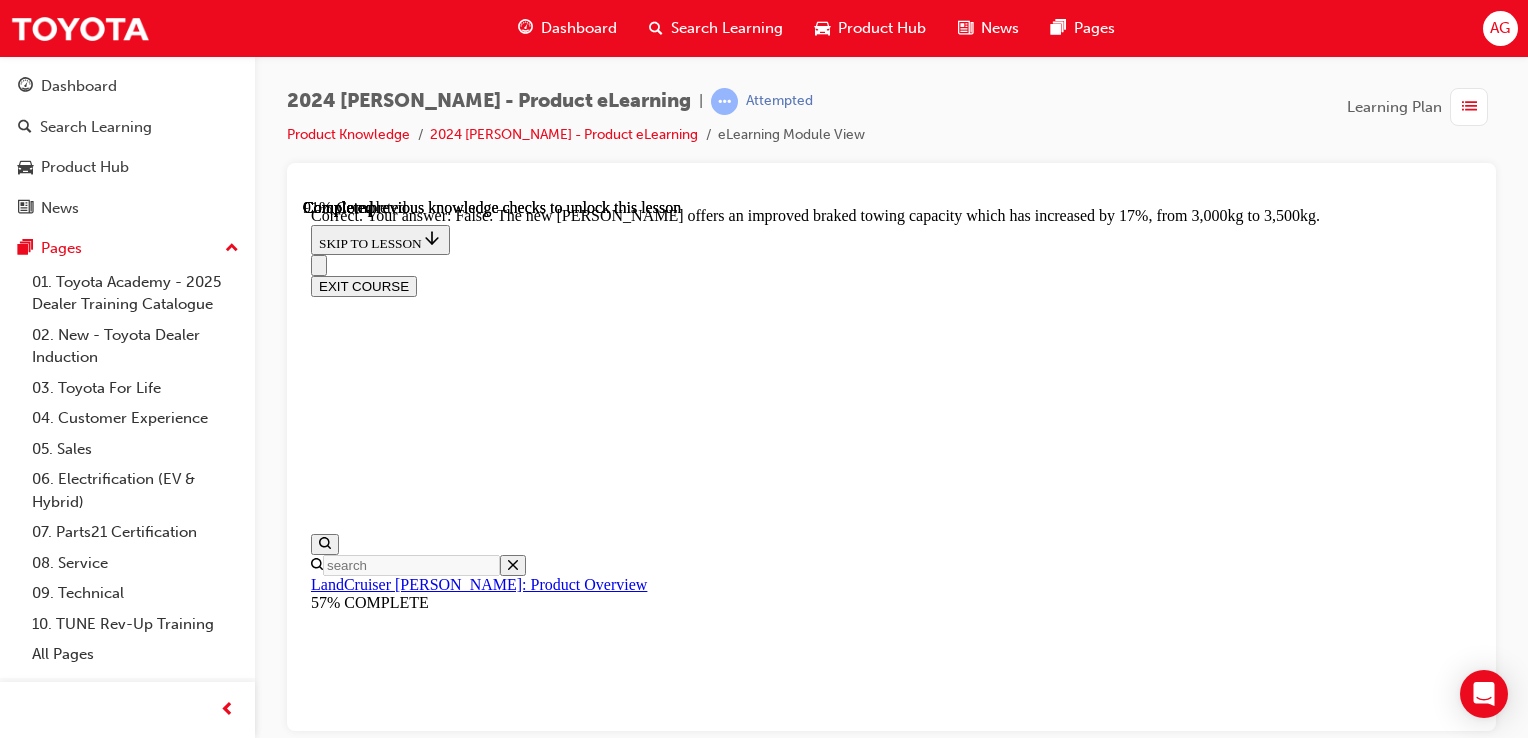 scroll, scrollTop: 6082, scrollLeft: 0, axis: vertical 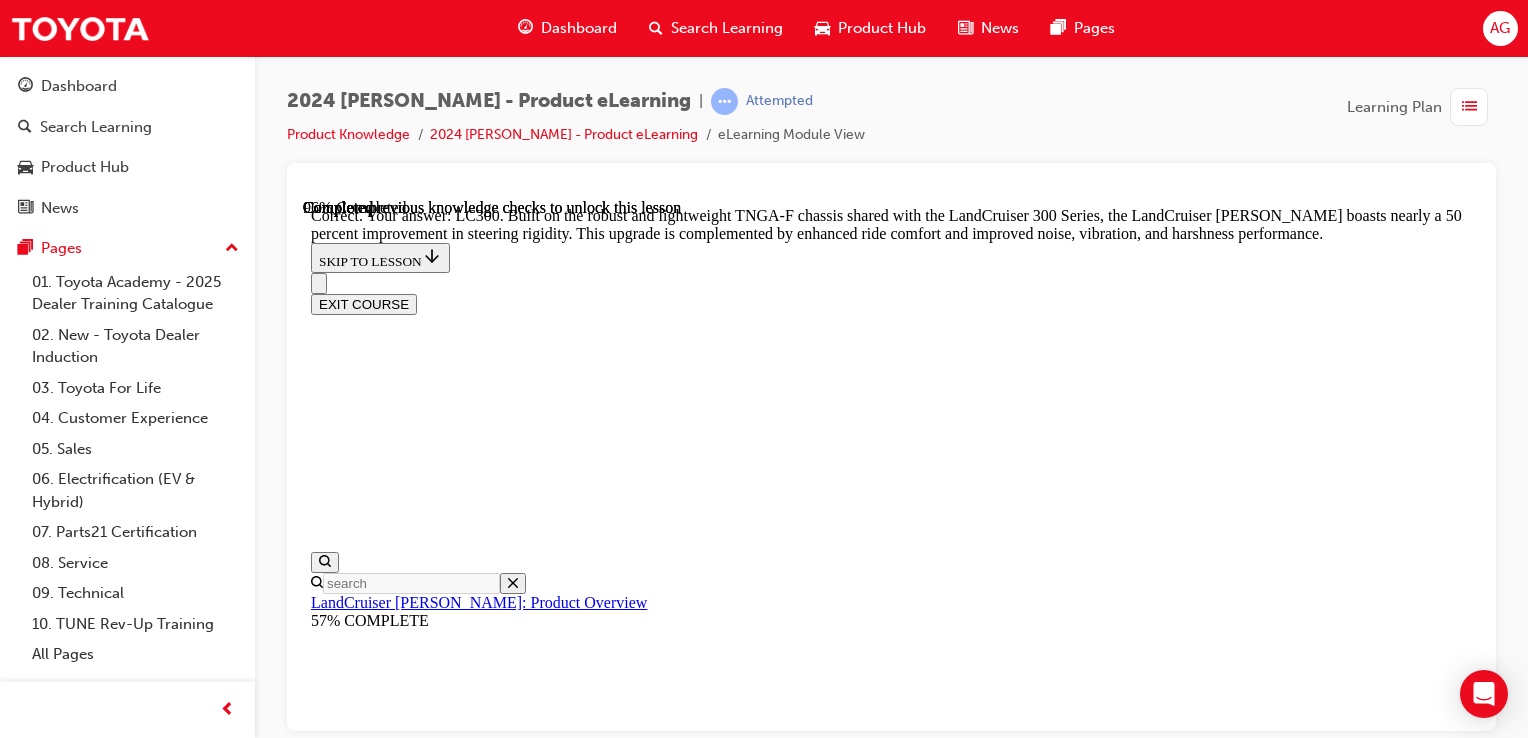 click on "NEXT LESSON" at bounding box center (363, 27729) 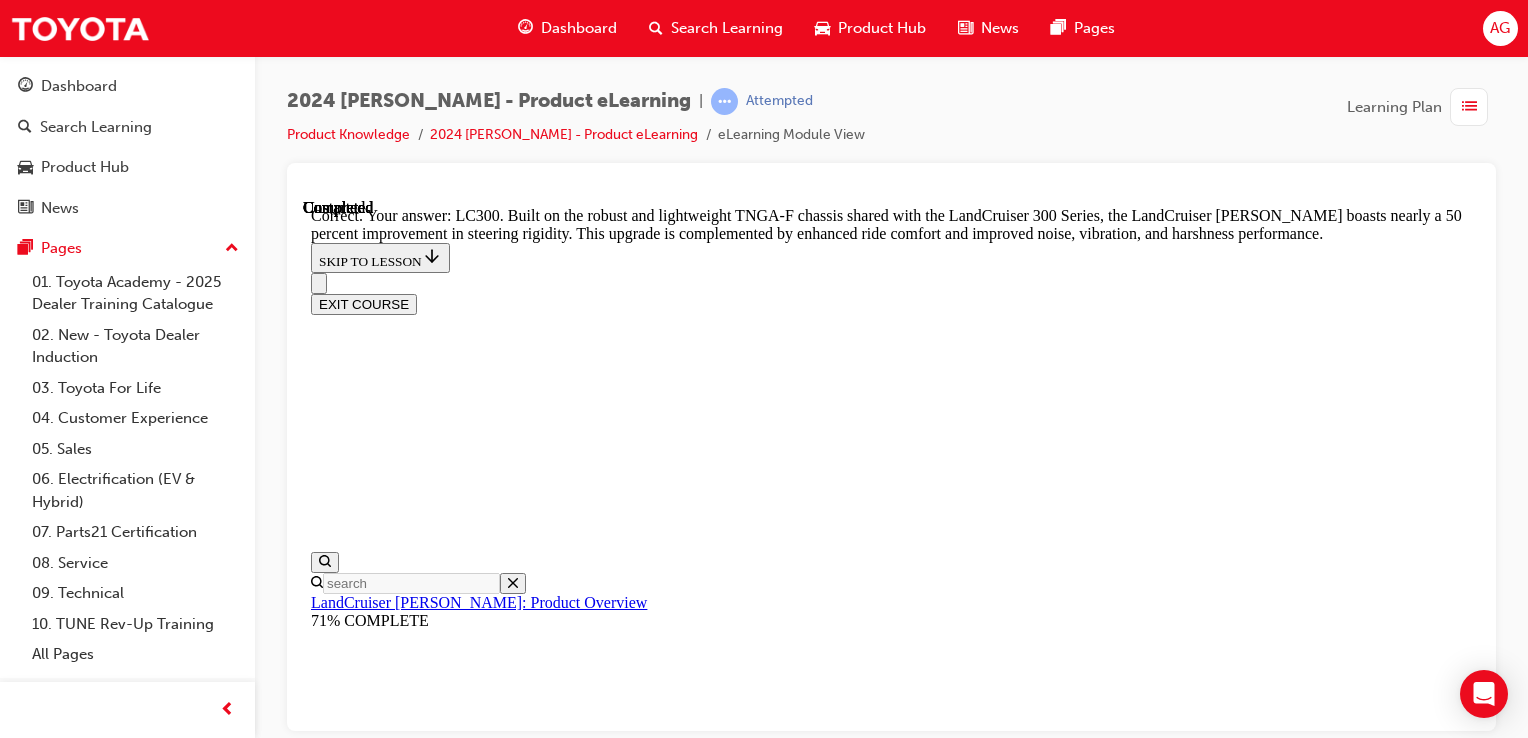 scroll, scrollTop: 0, scrollLeft: 0, axis: both 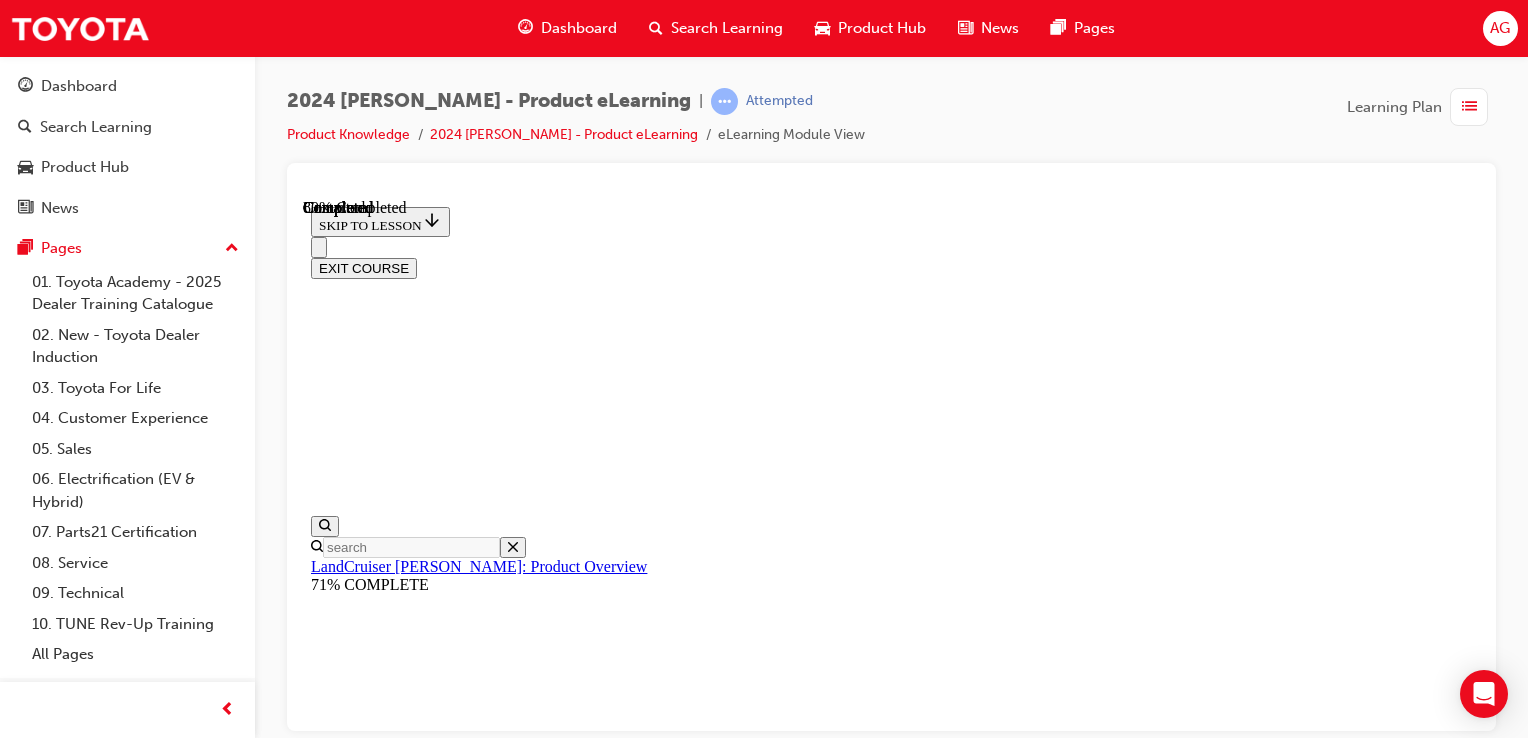 click on "CONTINUE" at bounding box center [353, 11386] 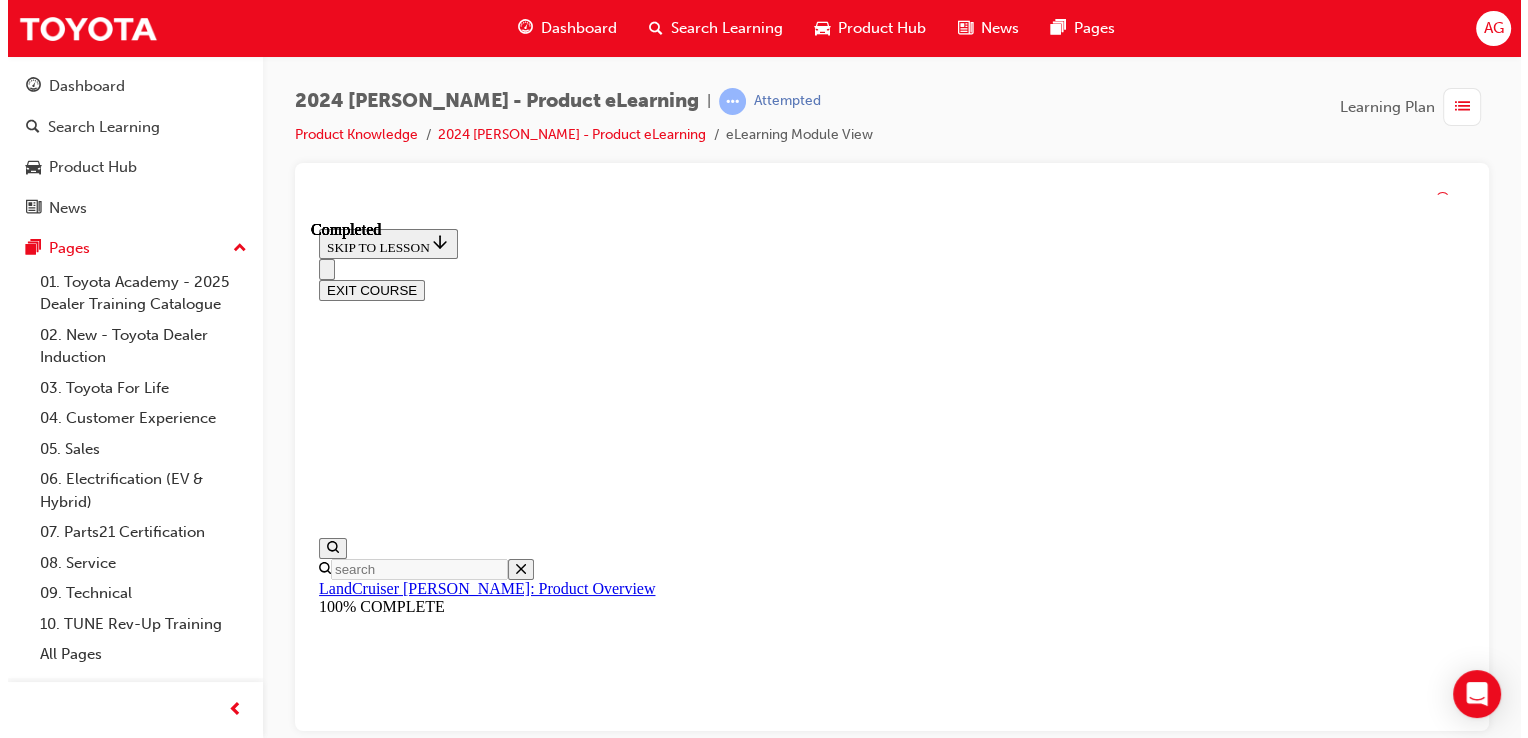 scroll, scrollTop: 1198, scrollLeft: 0, axis: vertical 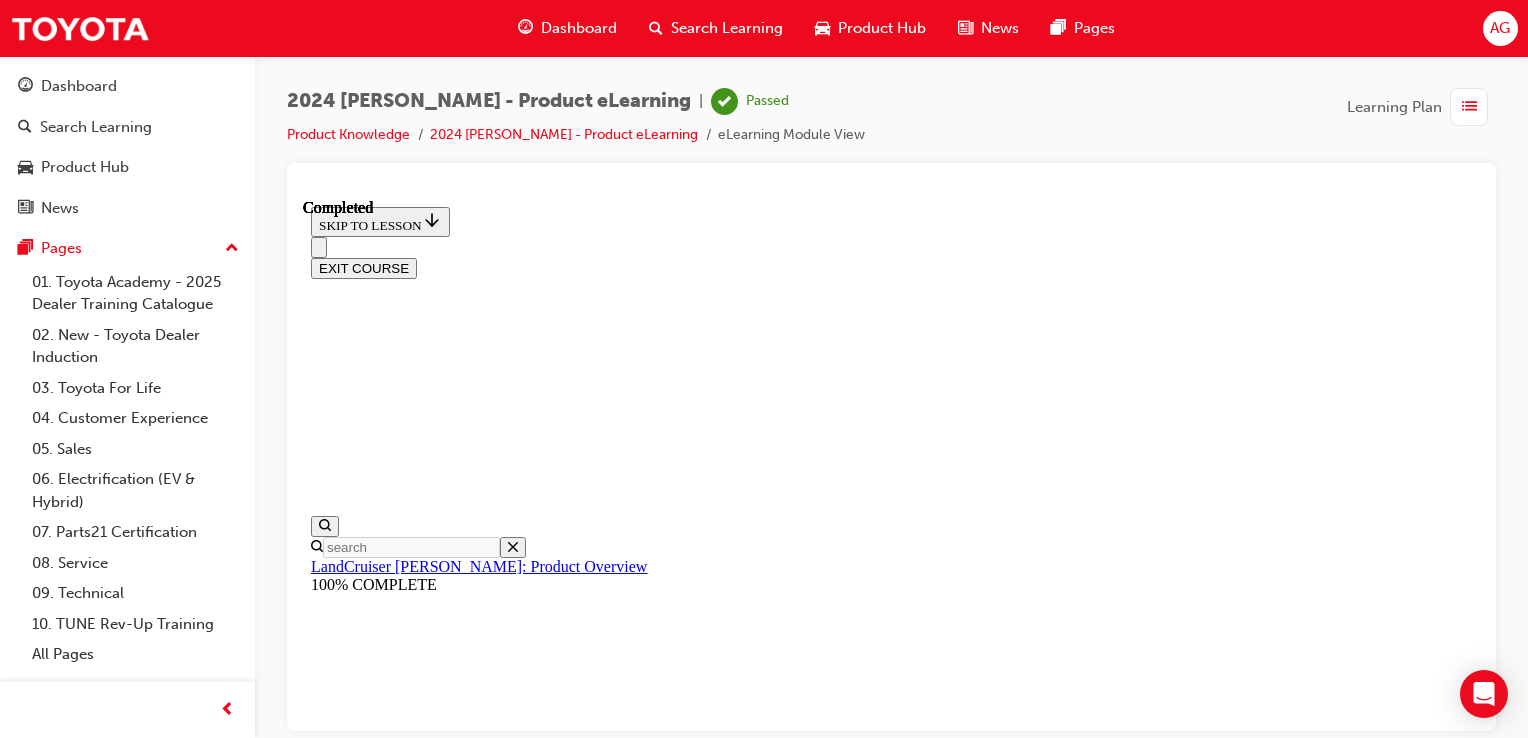 click on "EXIT COURSE" at bounding box center (364, 267) 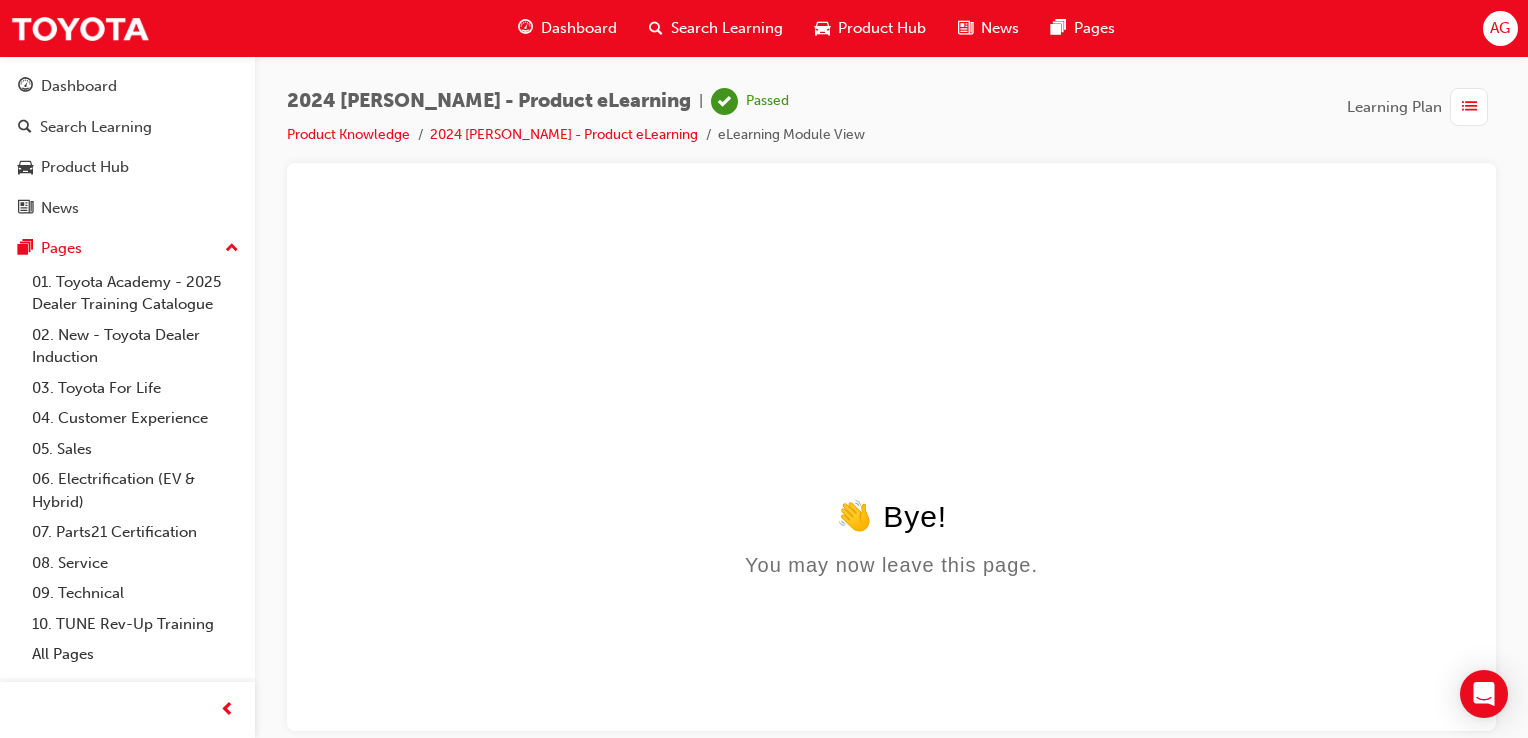 scroll, scrollTop: 0, scrollLeft: 0, axis: both 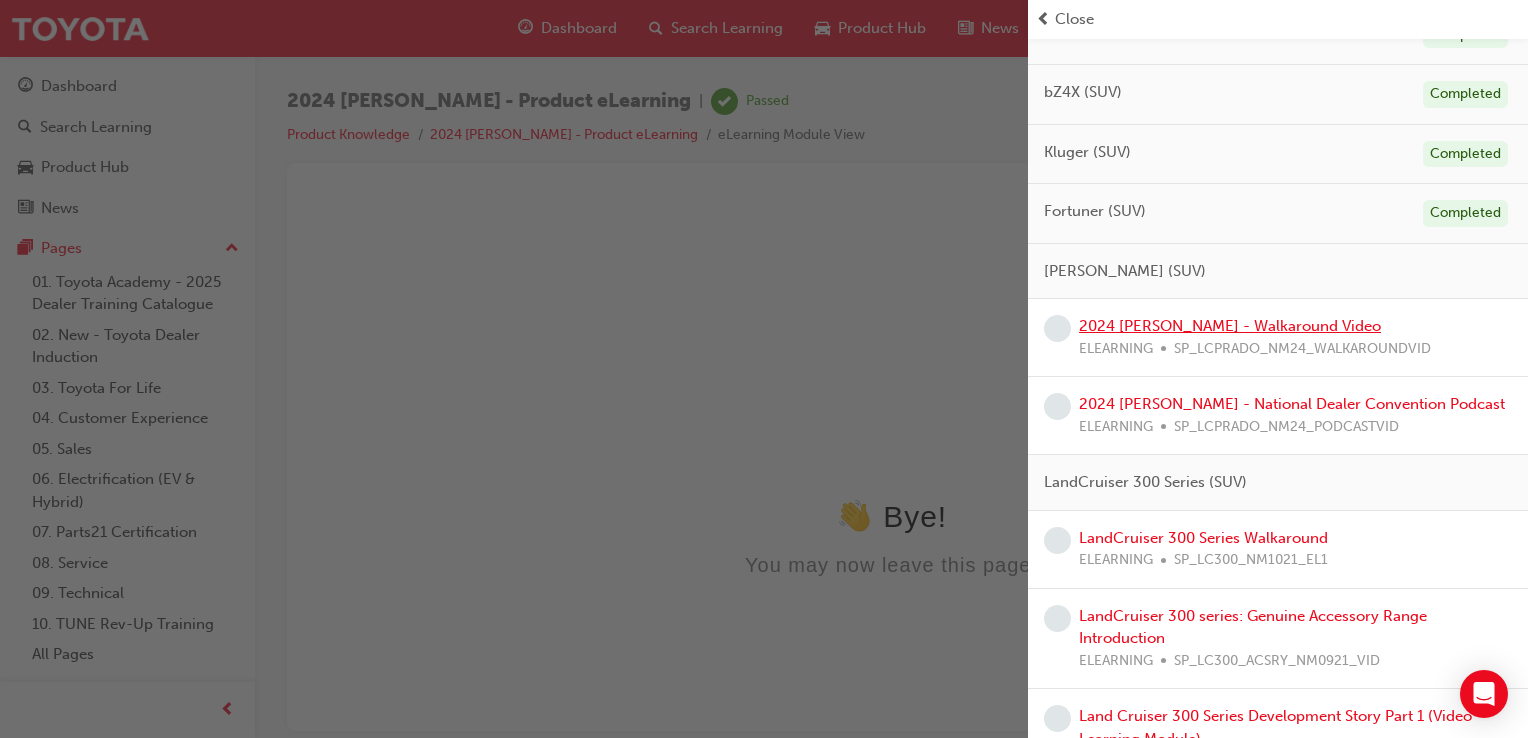click on "2024 [PERSON_NAME] - Walkaround Video" at bounding box center [1230, 326] 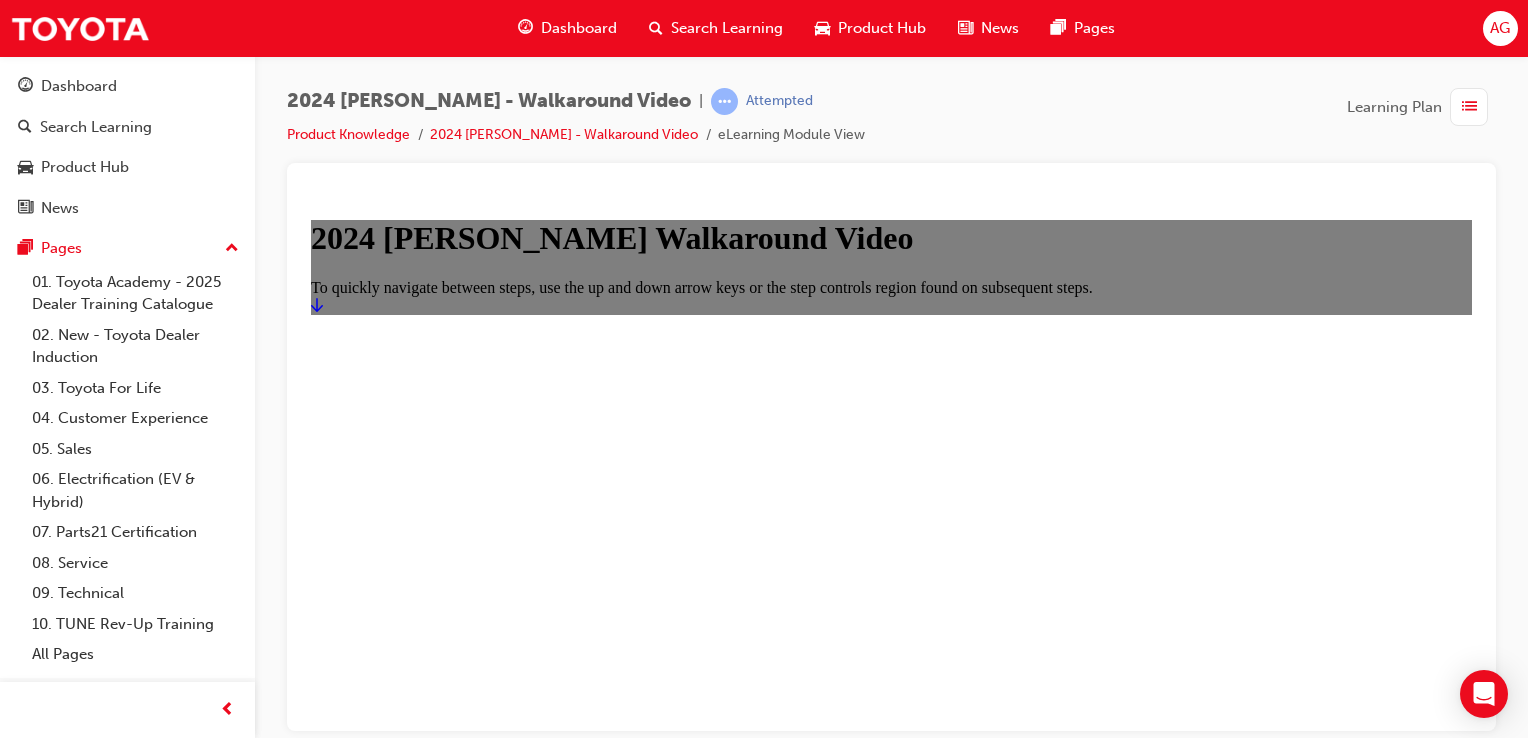 scroll, scrollTop: 0, scrollLeft: 0, axis: both 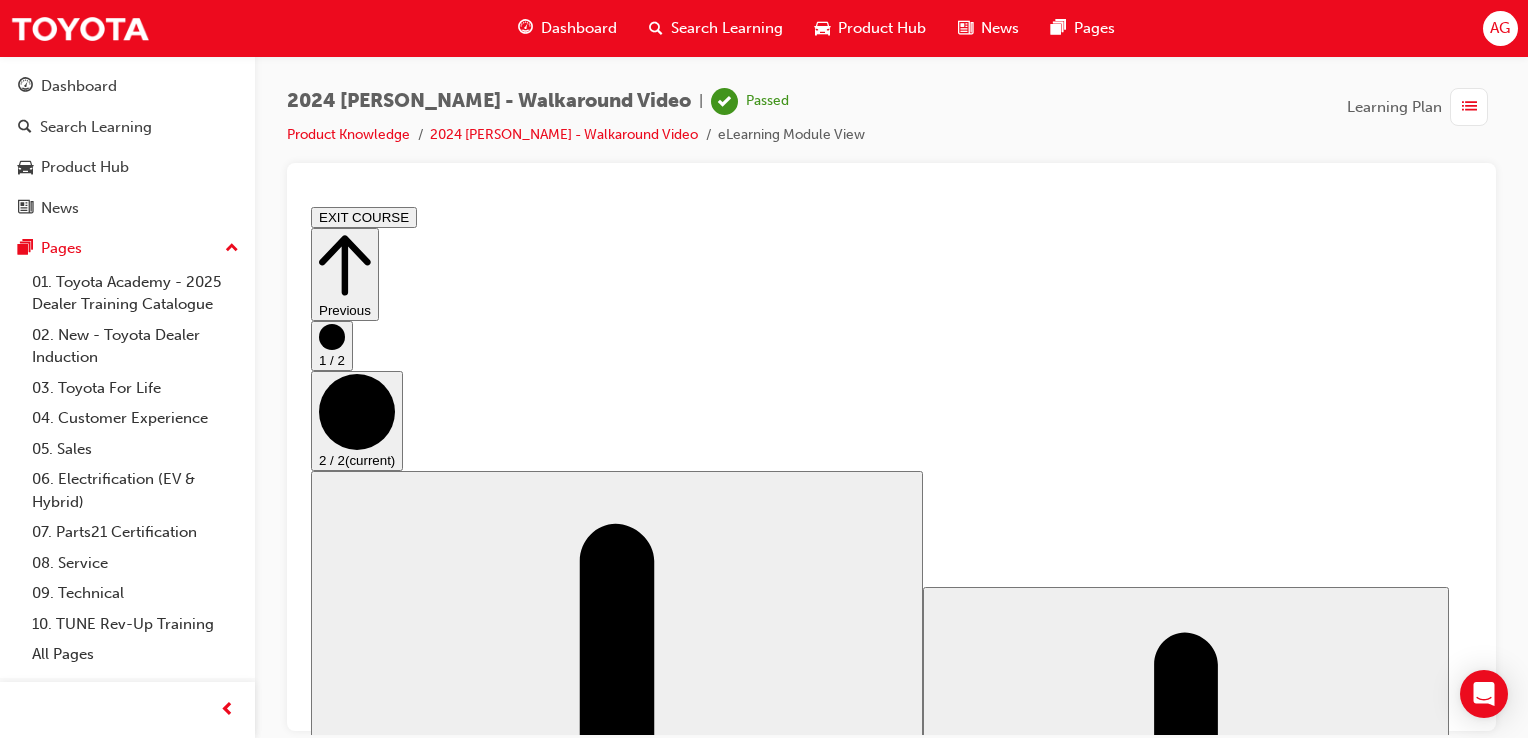 click 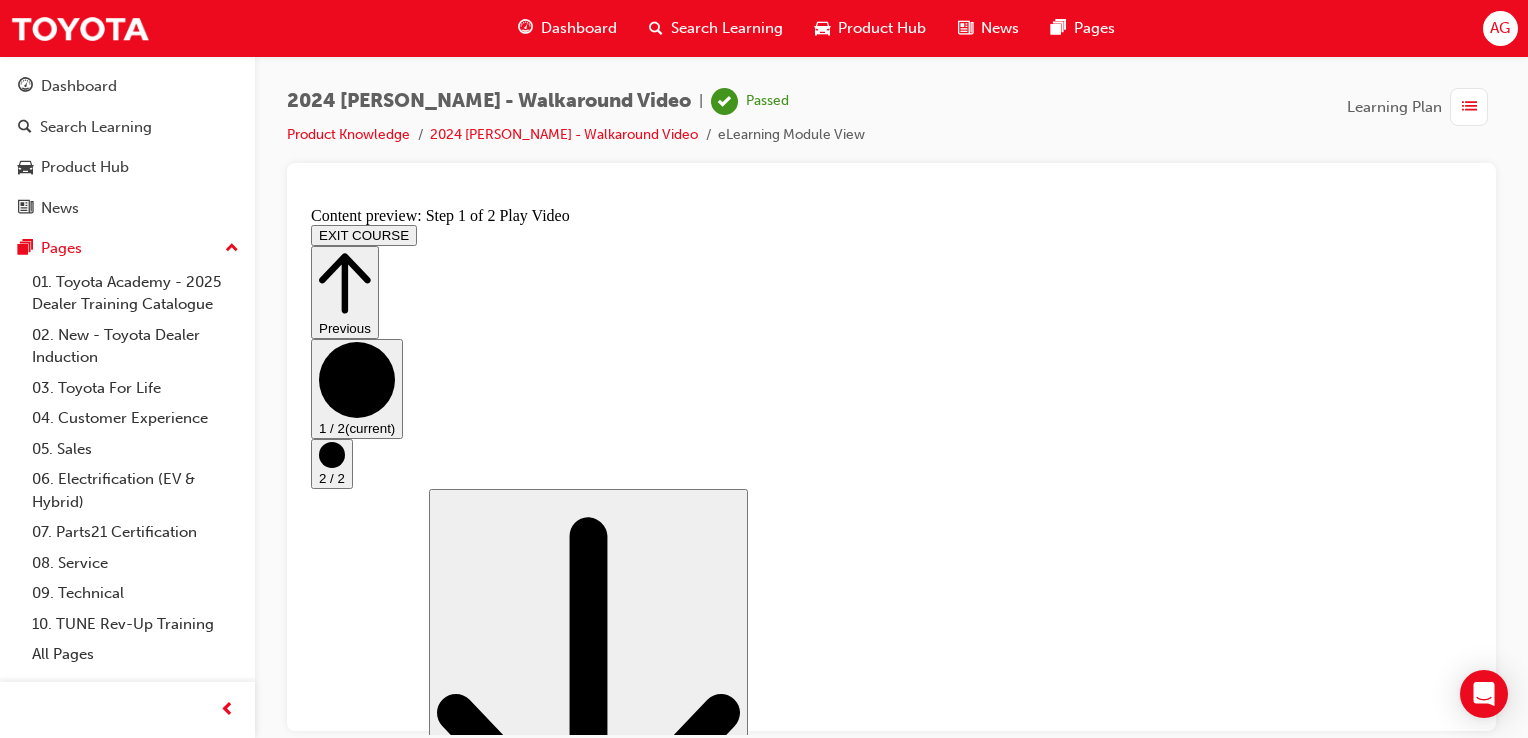 click on "EXIT COURSE" at bounding box center (364, 234) 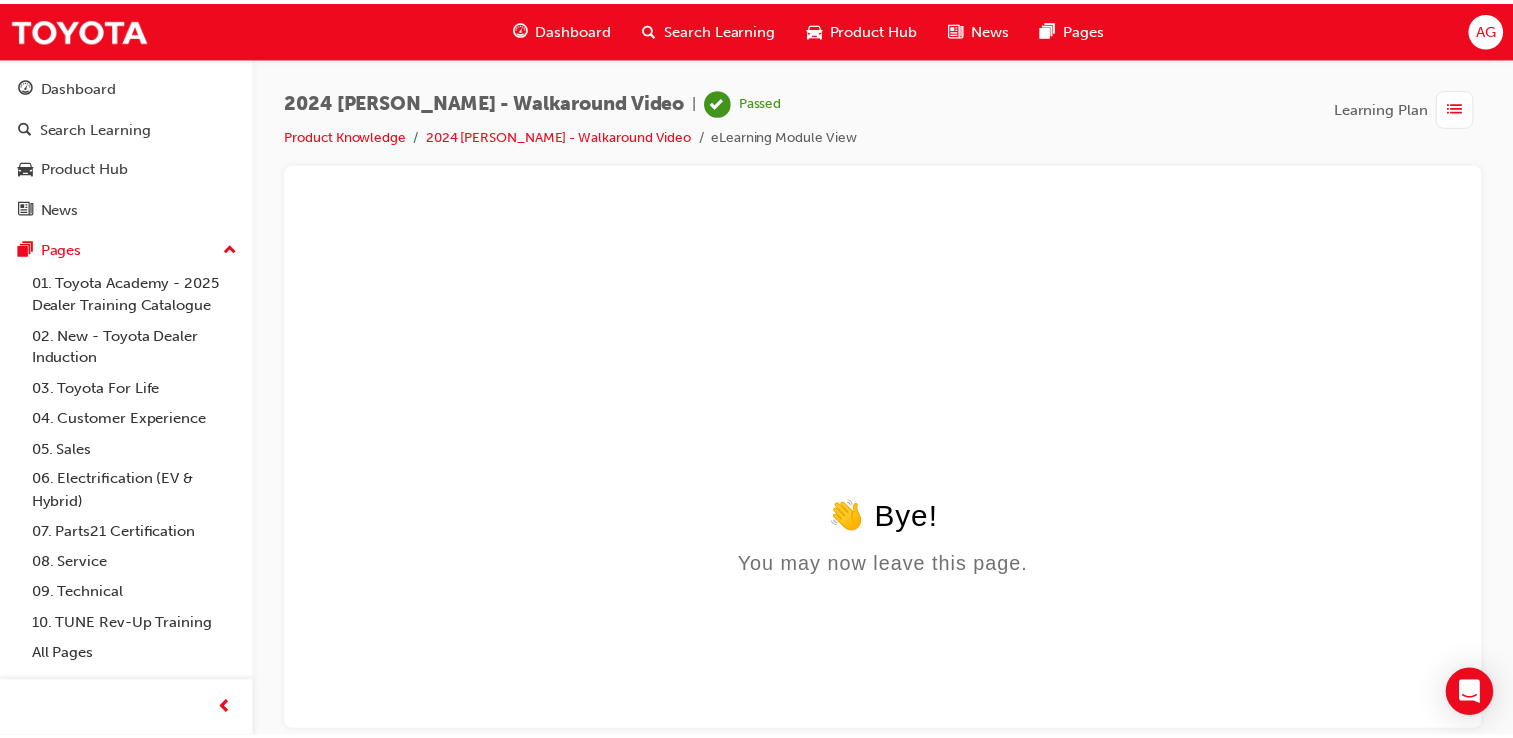 scroll, scrollTop: 0, scrollLeft: 0, axis: both 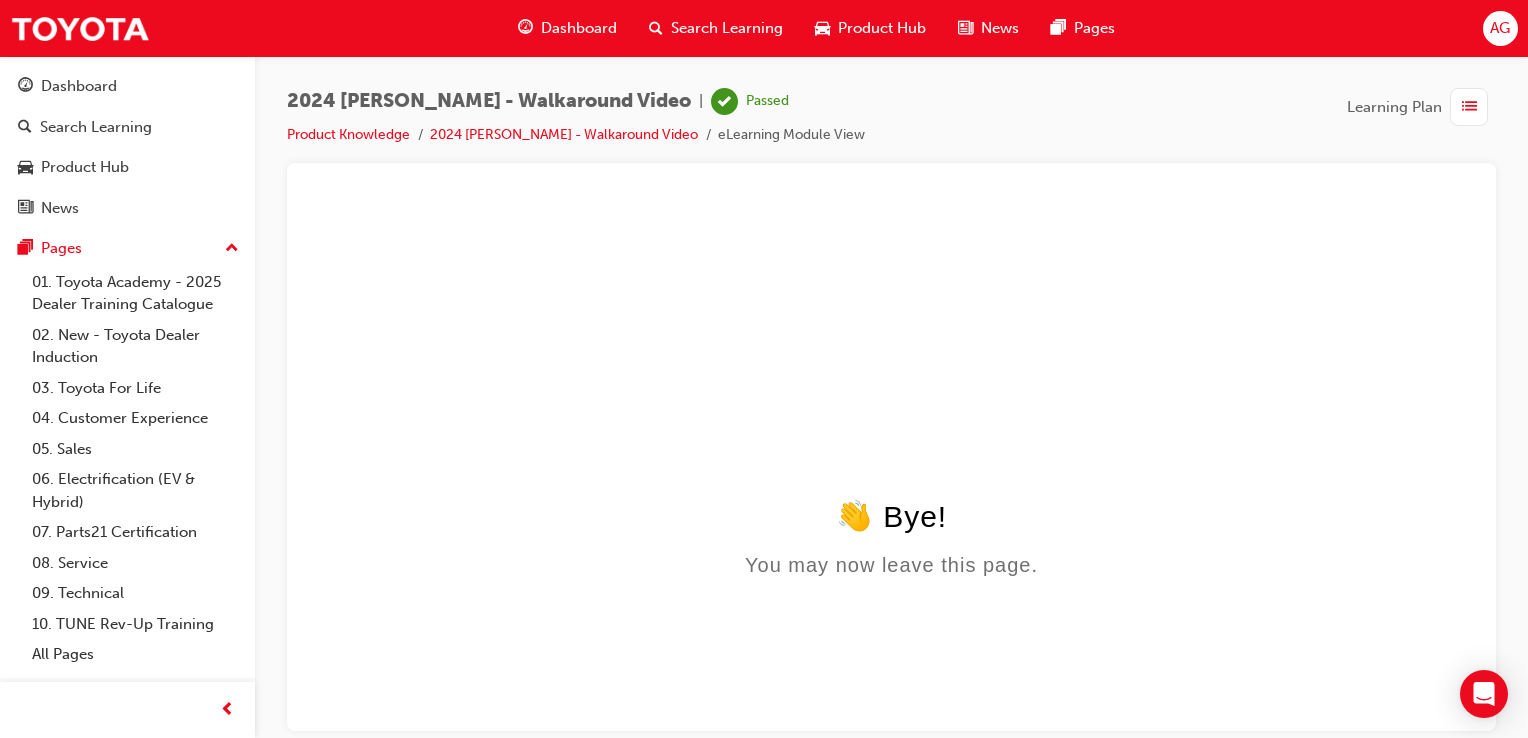 drag, startPoint x: 383, startPoint y: 280, endPoint x: 563, endPoint y: 301, distance: 181.22086 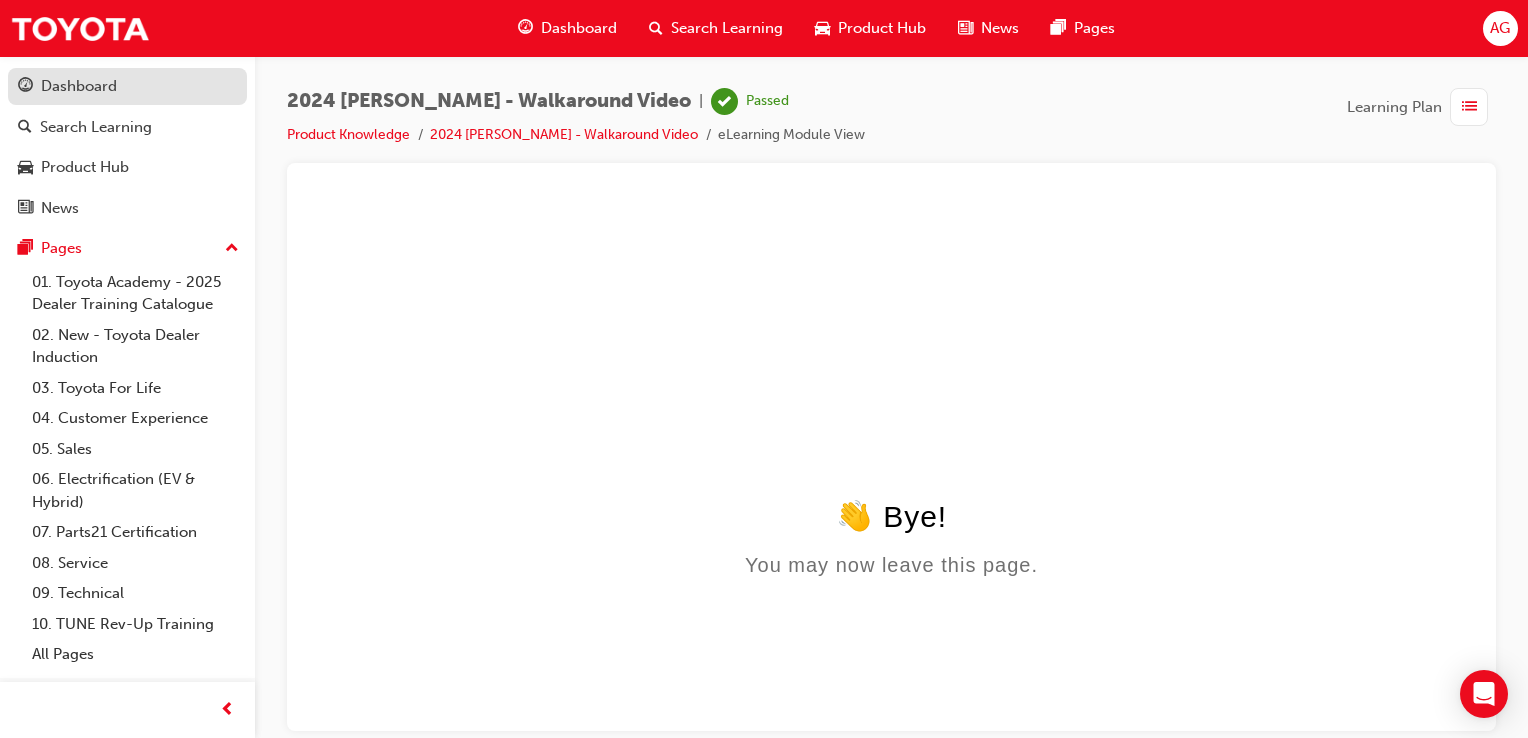 click on "Dashboard" at bounding box center [79, 86] 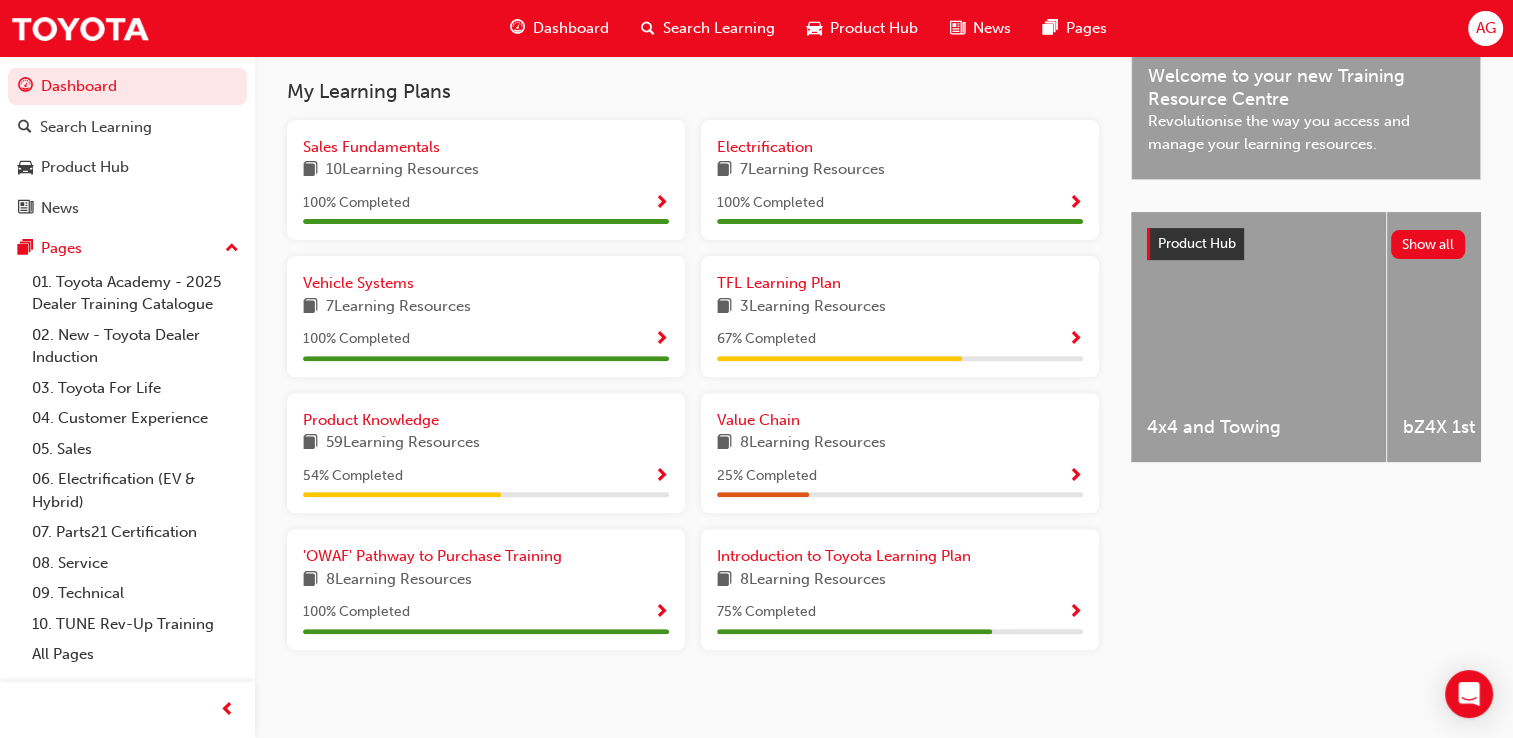 scroll, scrollTop: 632, scrollLeft: 0, axis: vertical 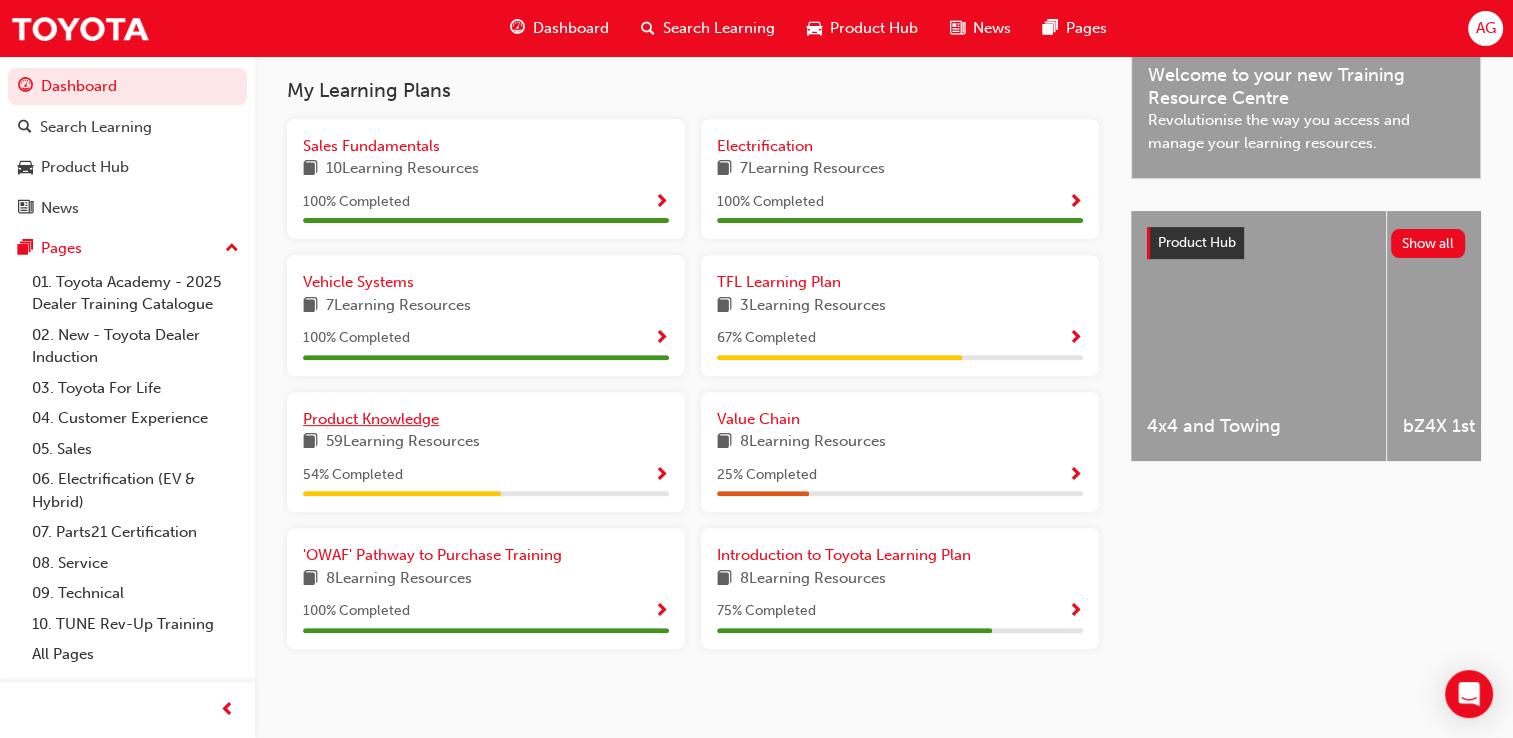 click on "Product Knowledge" at bounding box center [371, 419] 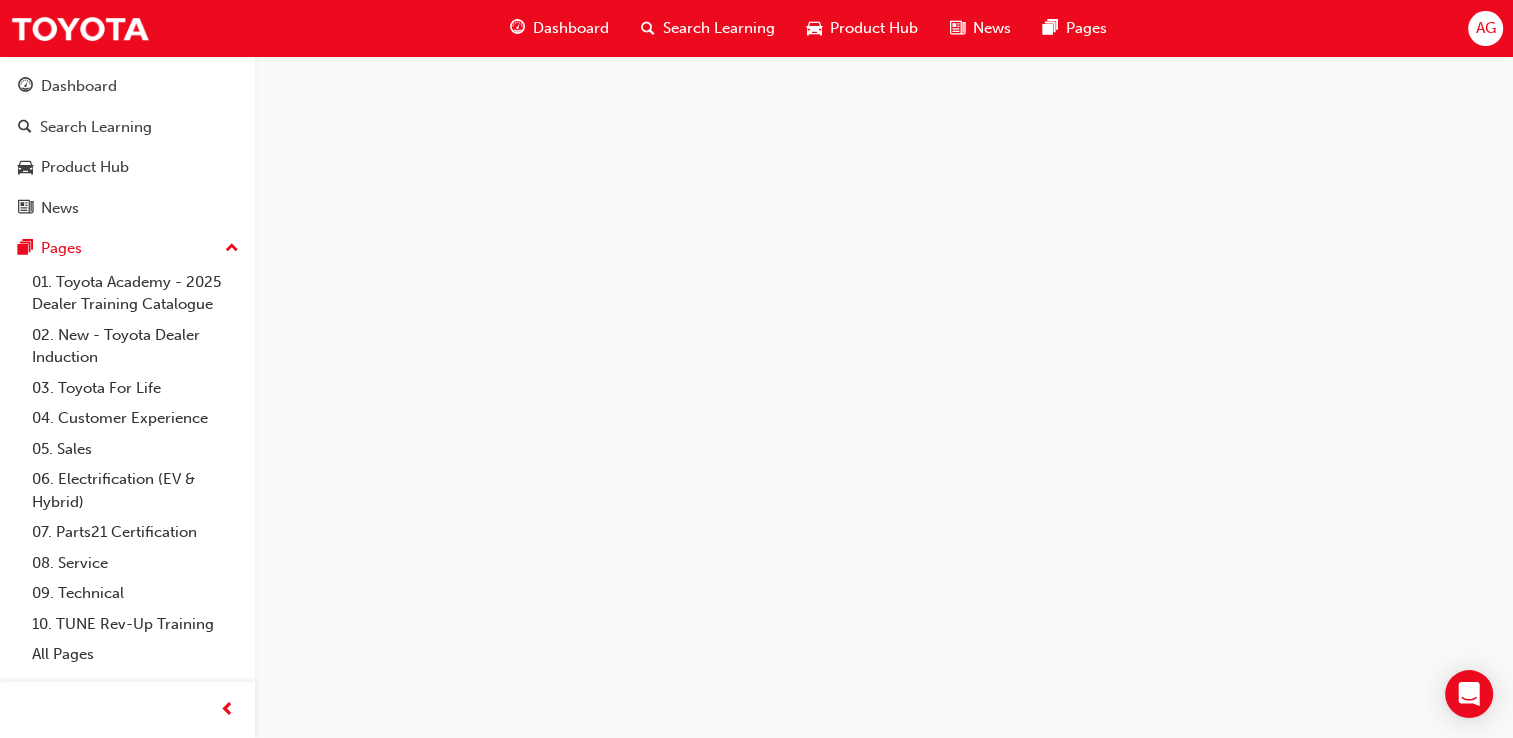 scroll, scrollTop: 0, scrollLeft: 0, axis: both 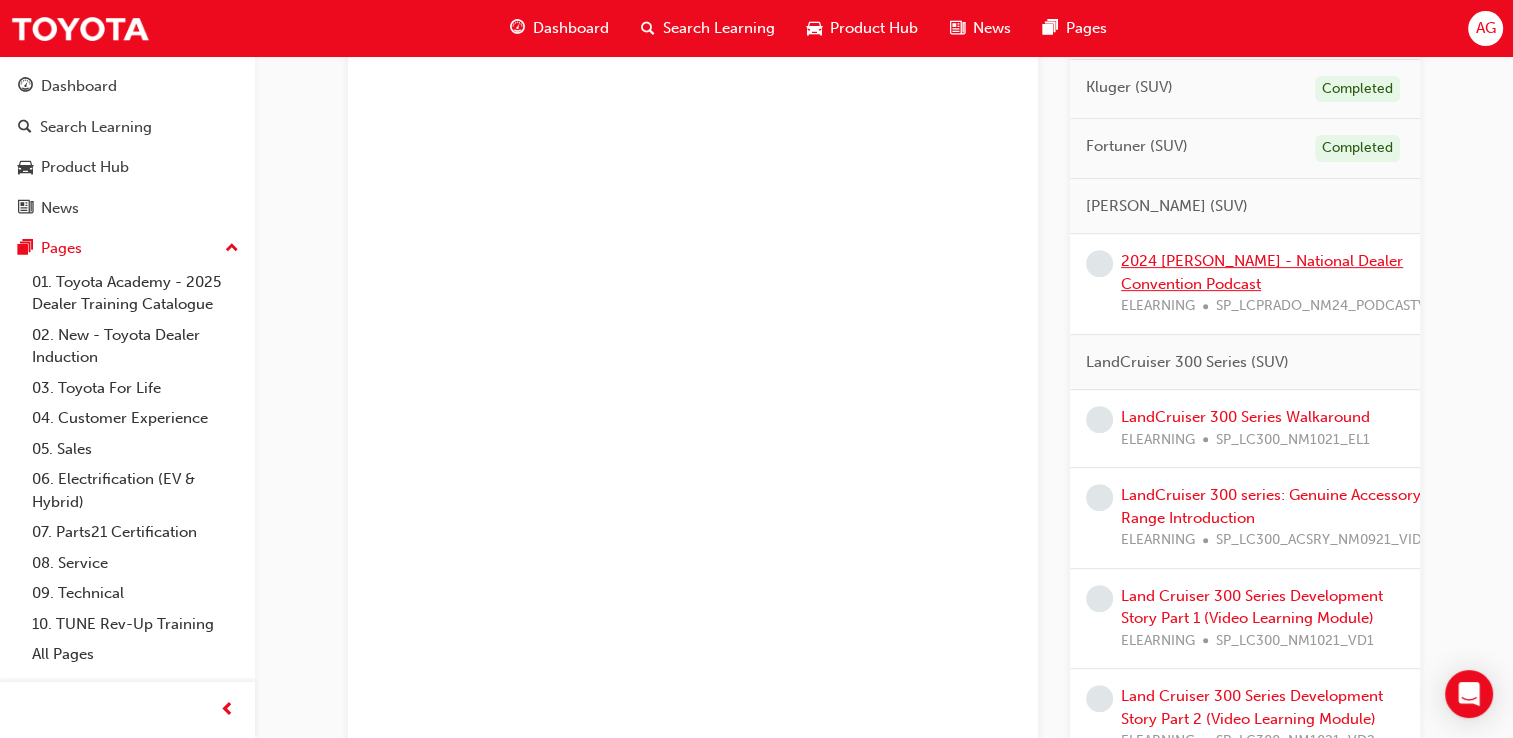 click on "2024 [PERSON_NAME] - National Dealer Convention Podcast" at bounding box center (1262, 272) 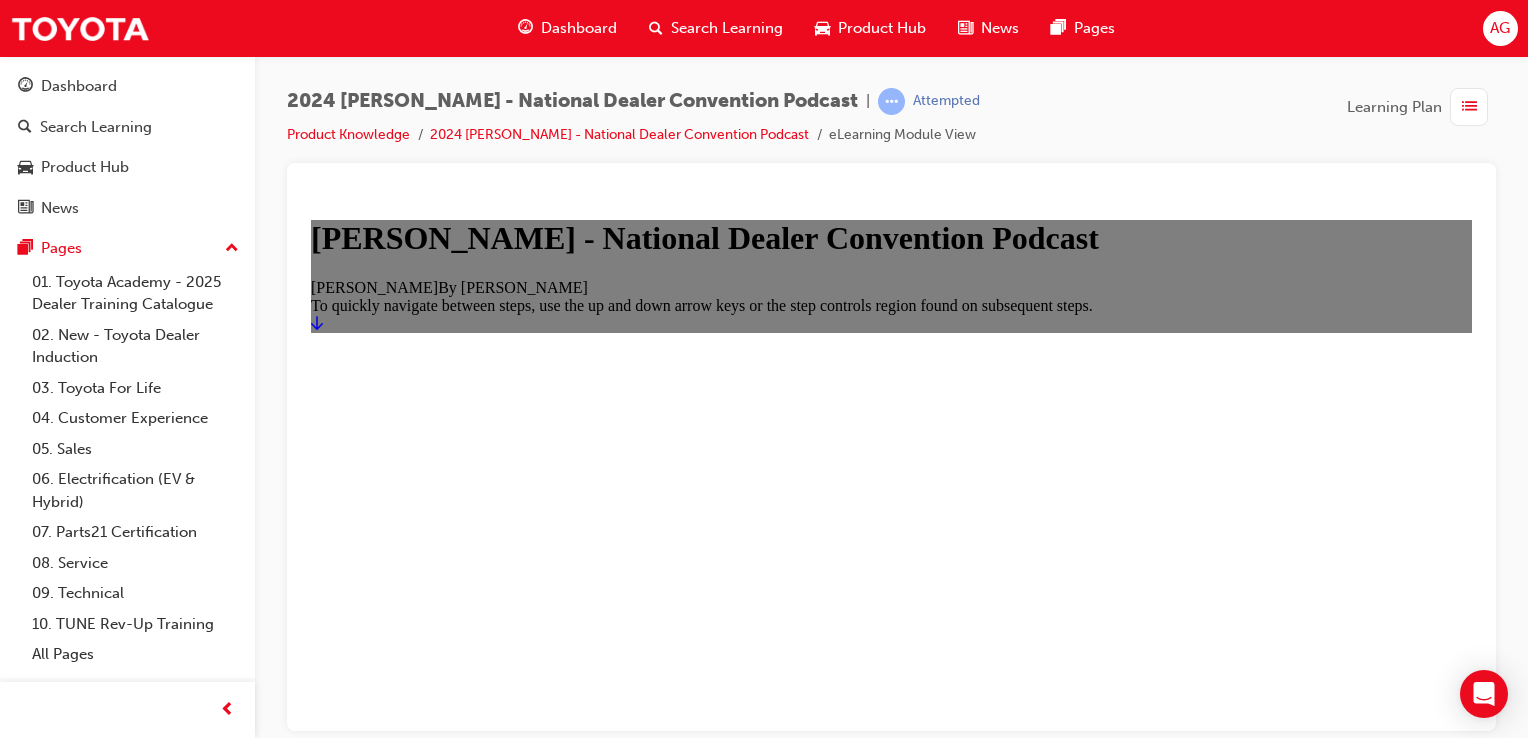 scroll, scrollTop: 0, scrollLeft: 0, axis: both 